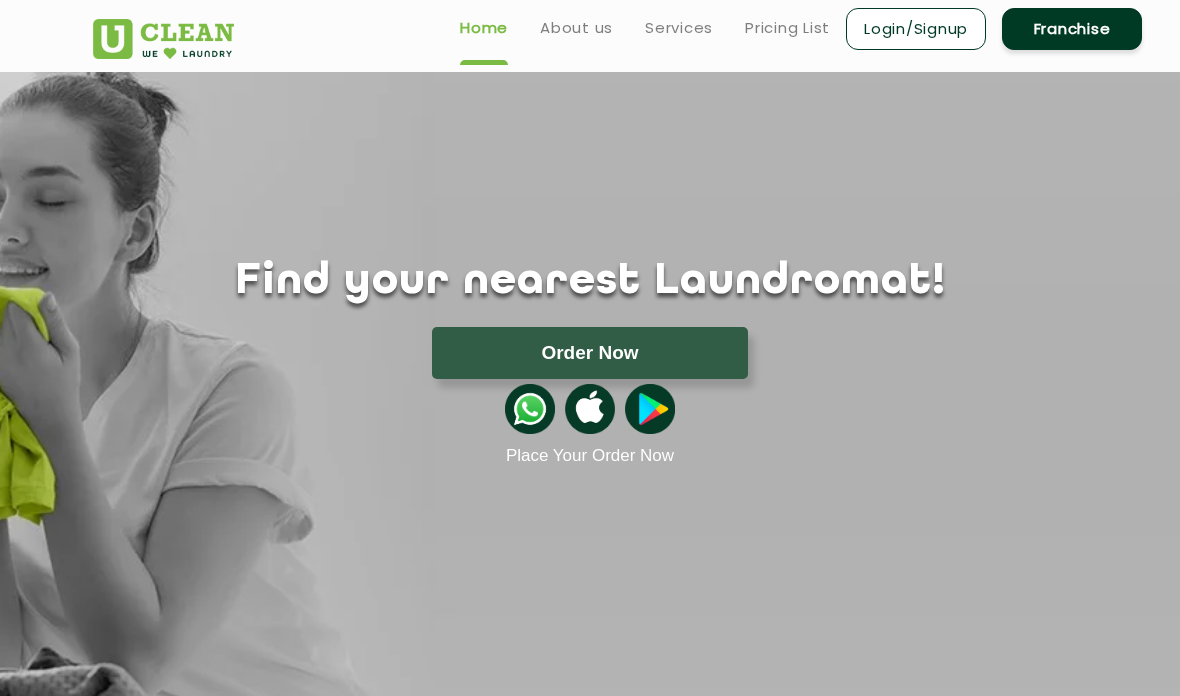 scroll, scrollTop: 0, scrollLeft: 0, axis: both 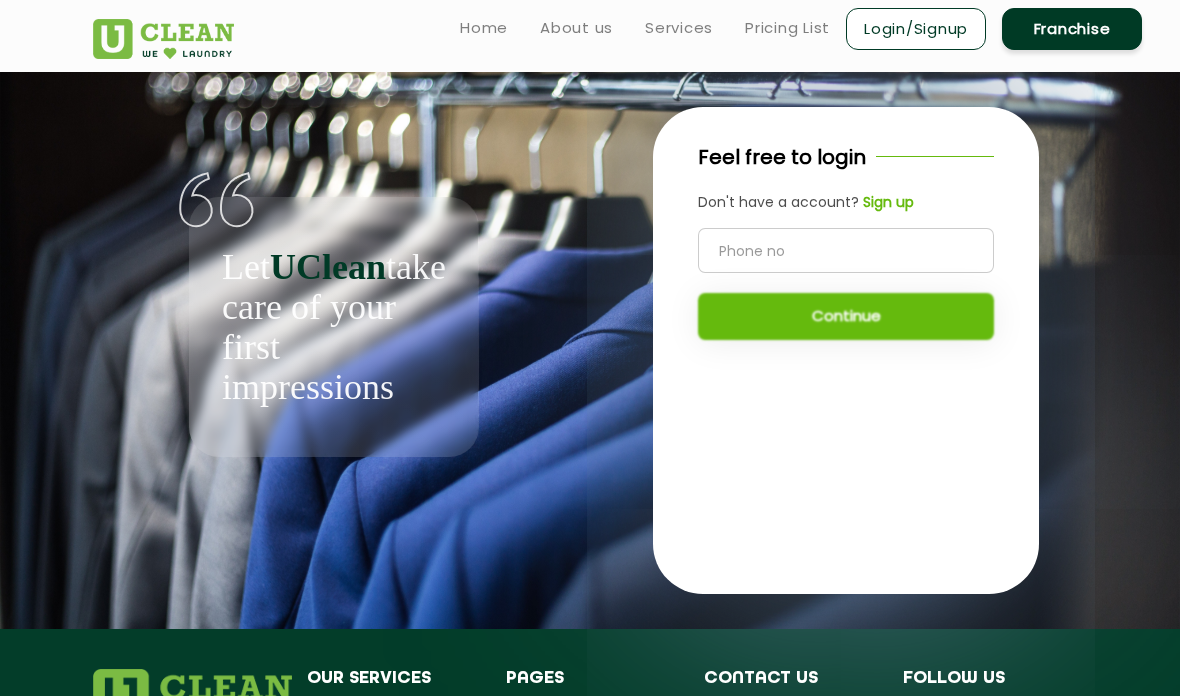 click on "Pricing List" at bounding box center (787, 28) 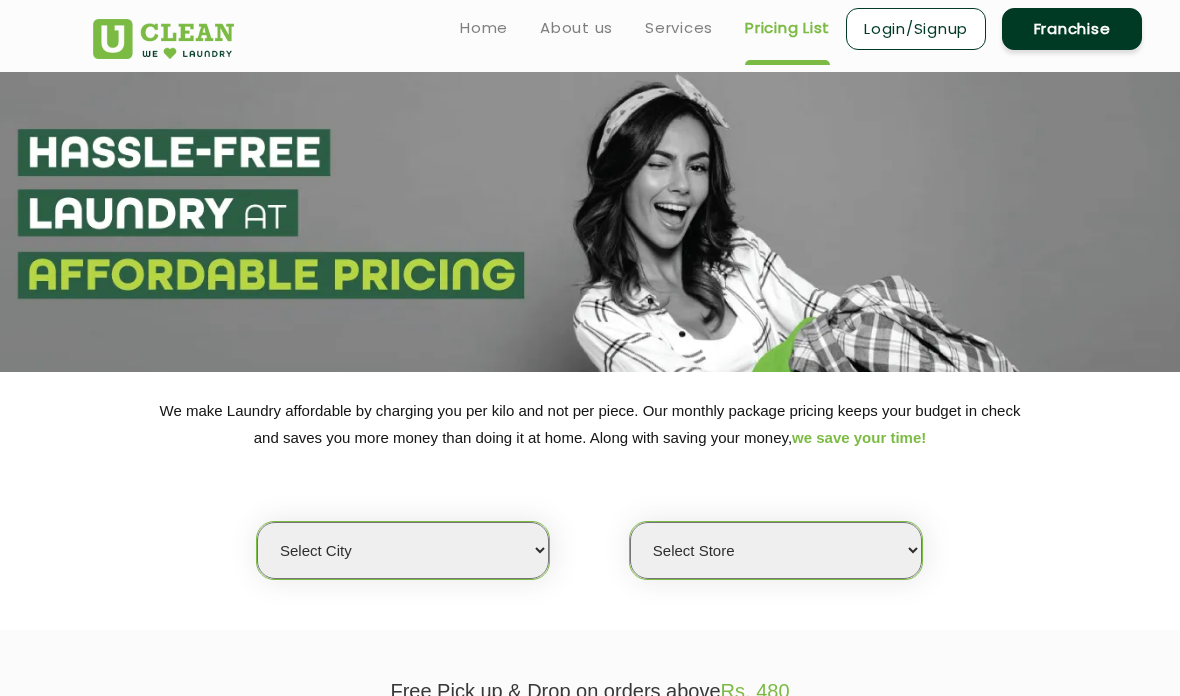click on "Select city Aalo Agartala Agra Ahmedabad Akola Aligarh Alwar - UClean Select Amravati Aurangabad Ayodhya Bahadurgarh Bahraich Baleswar Baramulla Bareilly Barmer Barpeta Bathinda Belgaum Bengaluru Berhampur Bettiah Bhagalpur Bhilwara Bhiwadi Bhopal Bhubaneshwar Bidar Bikaner Bilaspur Bokaro Bongaigaon Chandigarh Chennai Chitrakoot Cochin Coimbatore Cooch Behar Coonoor Daman Danapur Darrang Daudnagar Dehradun Delhi Deoghar Dhanbad Dharwad Dhule Dibrugarh Digboi Dimapur Dindigul Duliajan Ellenabad Erode Faridabad Gandhidham Gandhinagar Garia Ghaziabad Goa Gohana Golaghat Gonda Gorakhpur Gurugram Guwahati Gwalior Haldwani Hamirpur Hanumangarh Haridwar Hingoli Hojai Howrah Hubli Hyderabad Imphal Indore Itanagar Jagdalpur Jagraon Jaipur Jaipur - Select Jammu Jamshedpur Jehanabad Jhansi Jodhpur Jorhat Kaithal Kakinada Kanpur Kargil Karimganj Kathmandu Kharupetia Khopoli Kochi Kohima Kokapet Kokrajhar Kolhapur Kolkata Kota - Select Kotdwar Krishnanagar Kundli Kurnool Latur Leh Longding Lower Subansiri Lucknow Madurai" at bounding box center [403, 550] 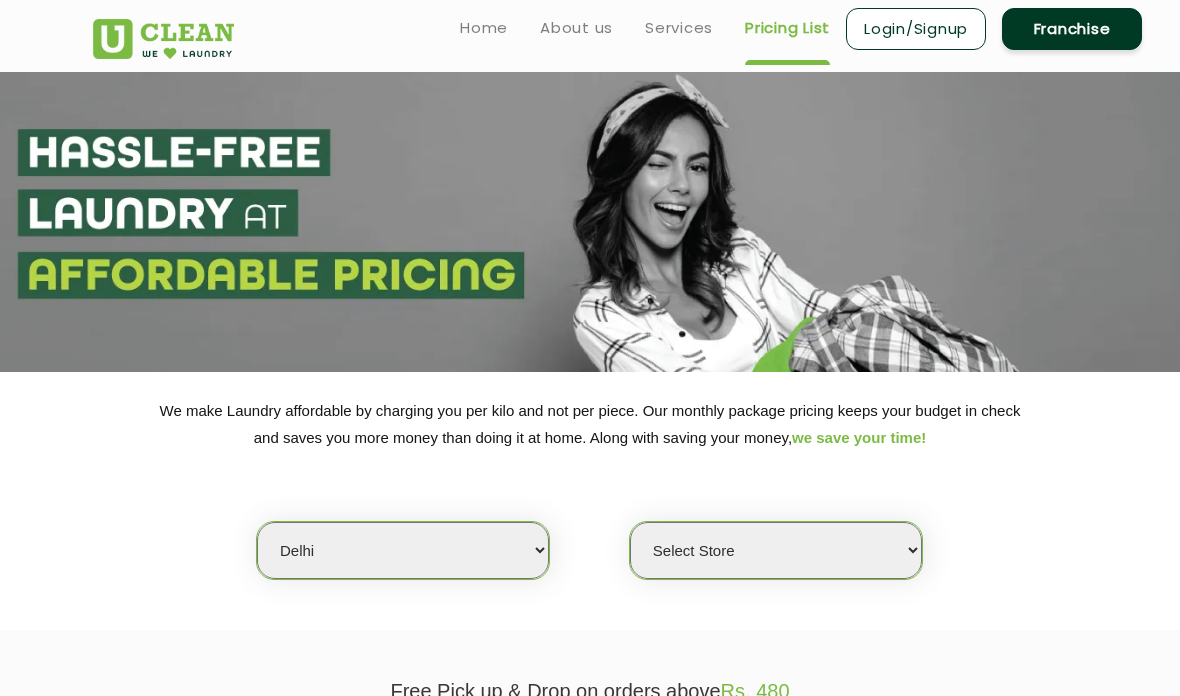click on "Select Store" at bounding box center (776, 550) 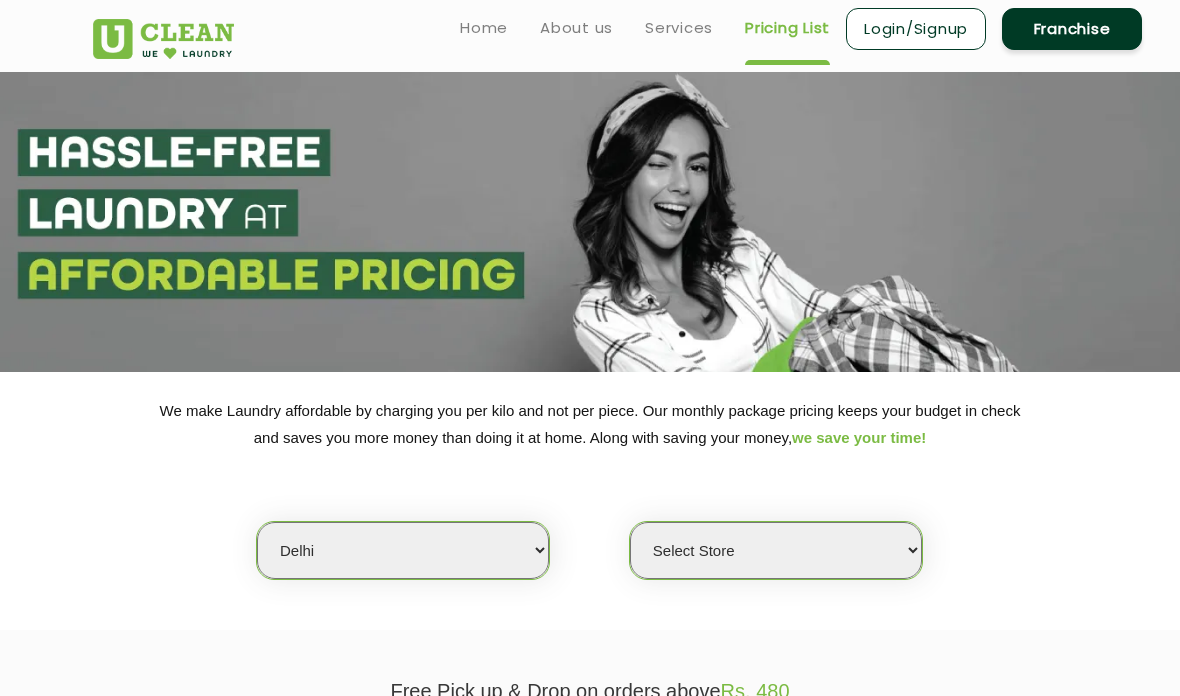 select on "0" 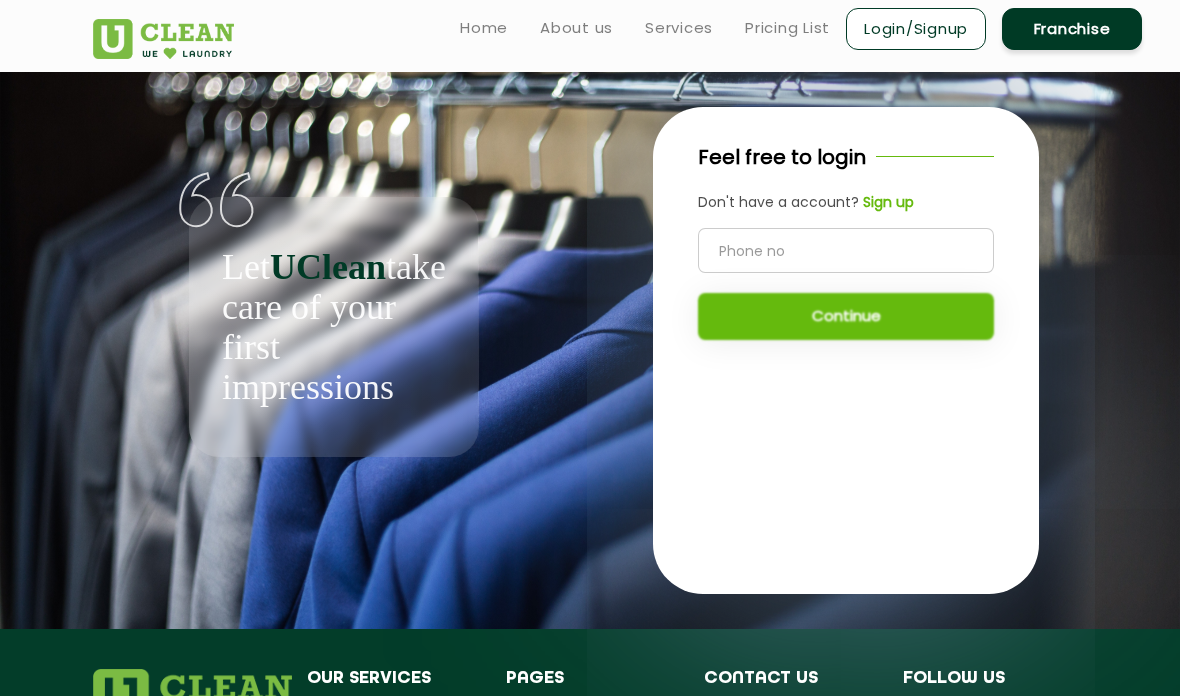 click 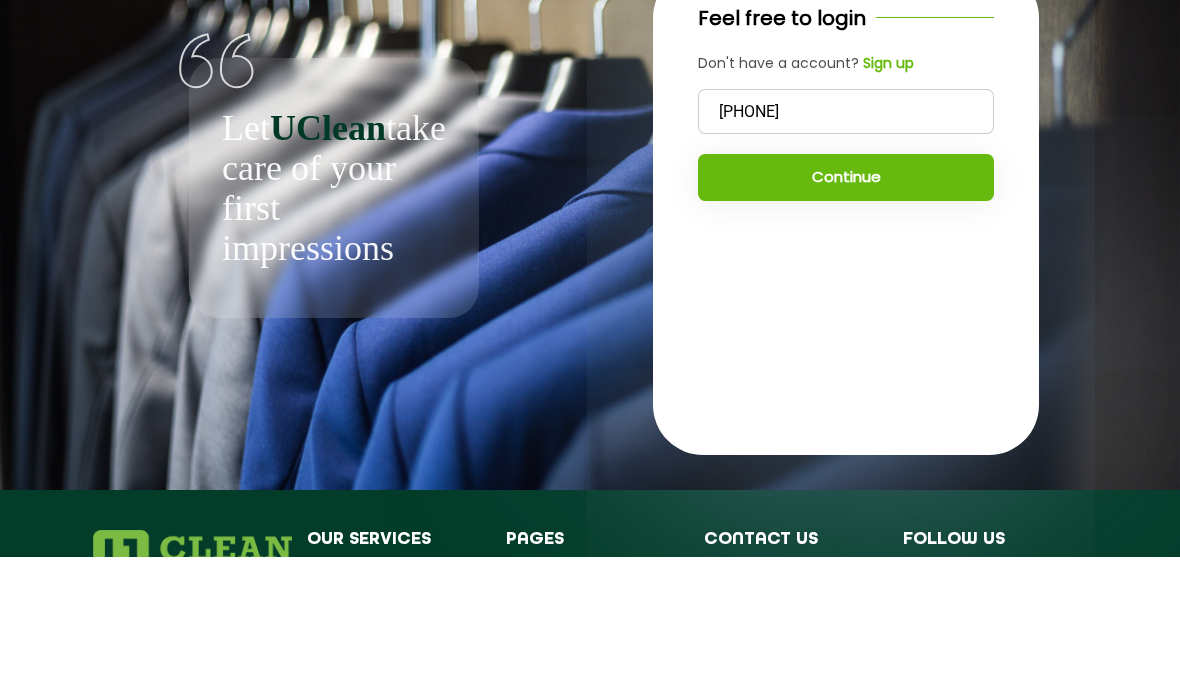 type on "9632971902" 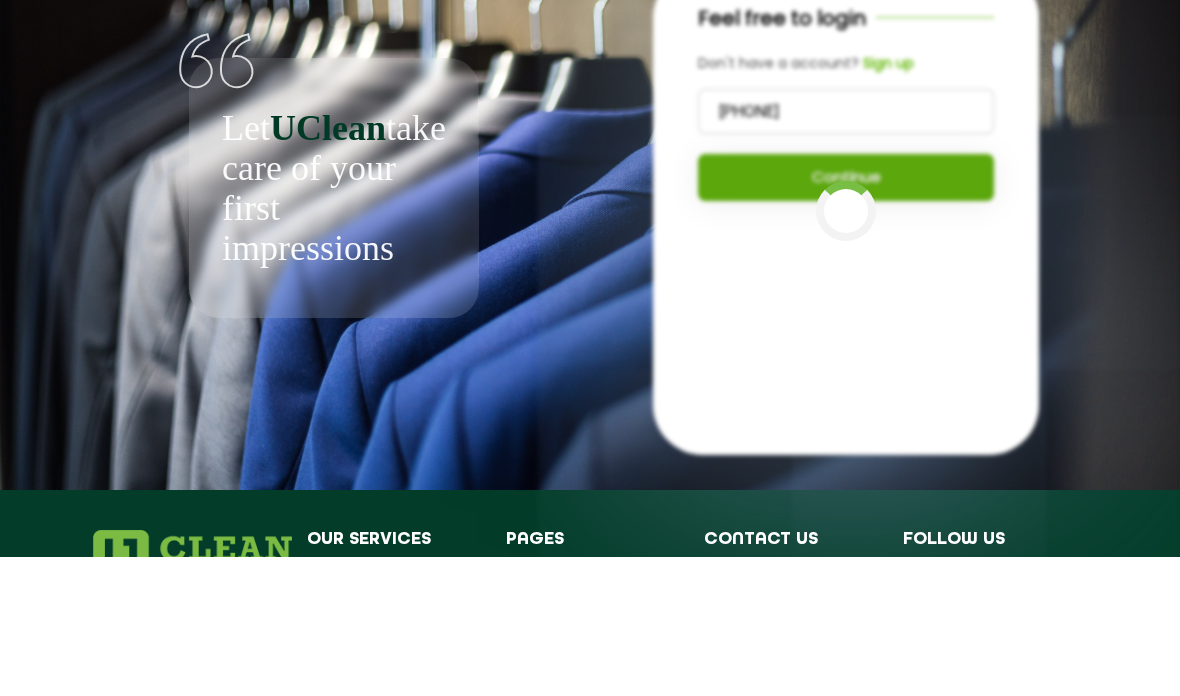 scroll, scrollTop: 139, scrollLeft: 0, axis: vertical 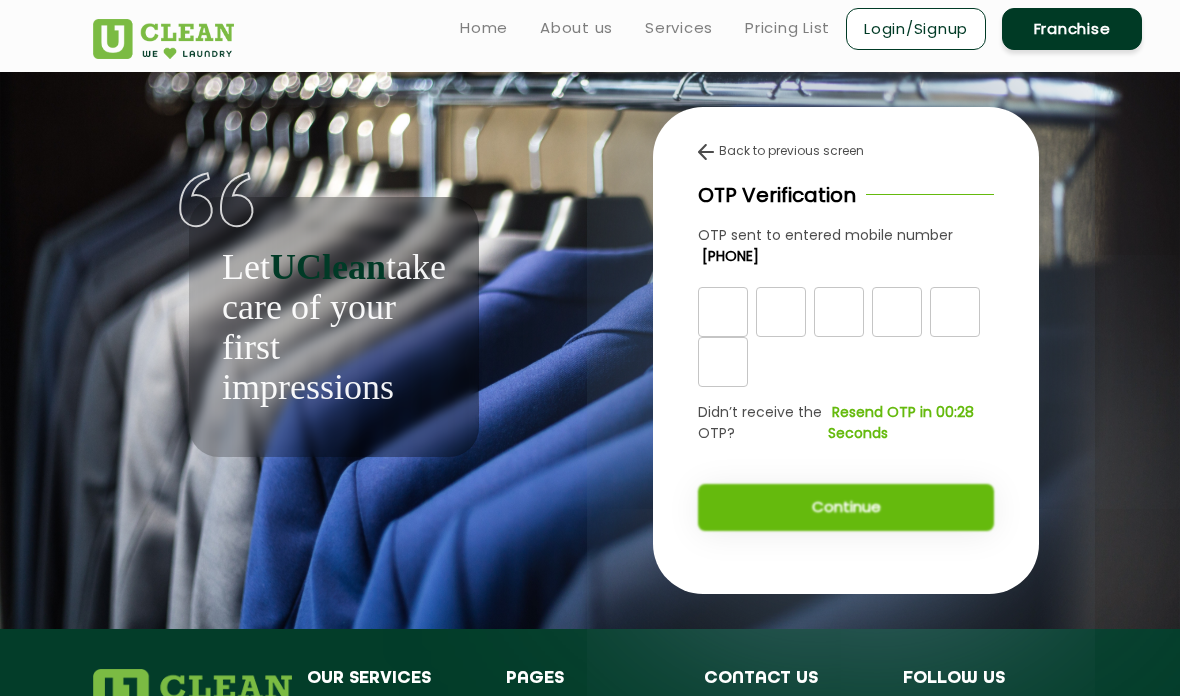 click at bounding box center (723, 362) 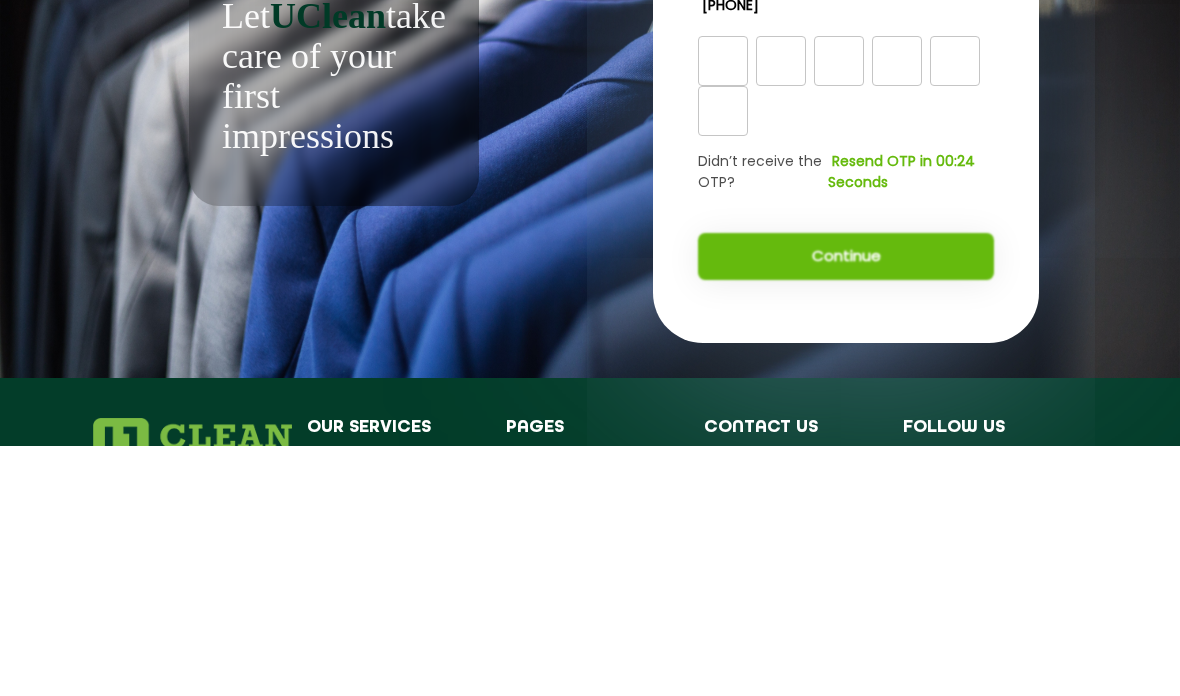 click at bounding box center [723, 312] 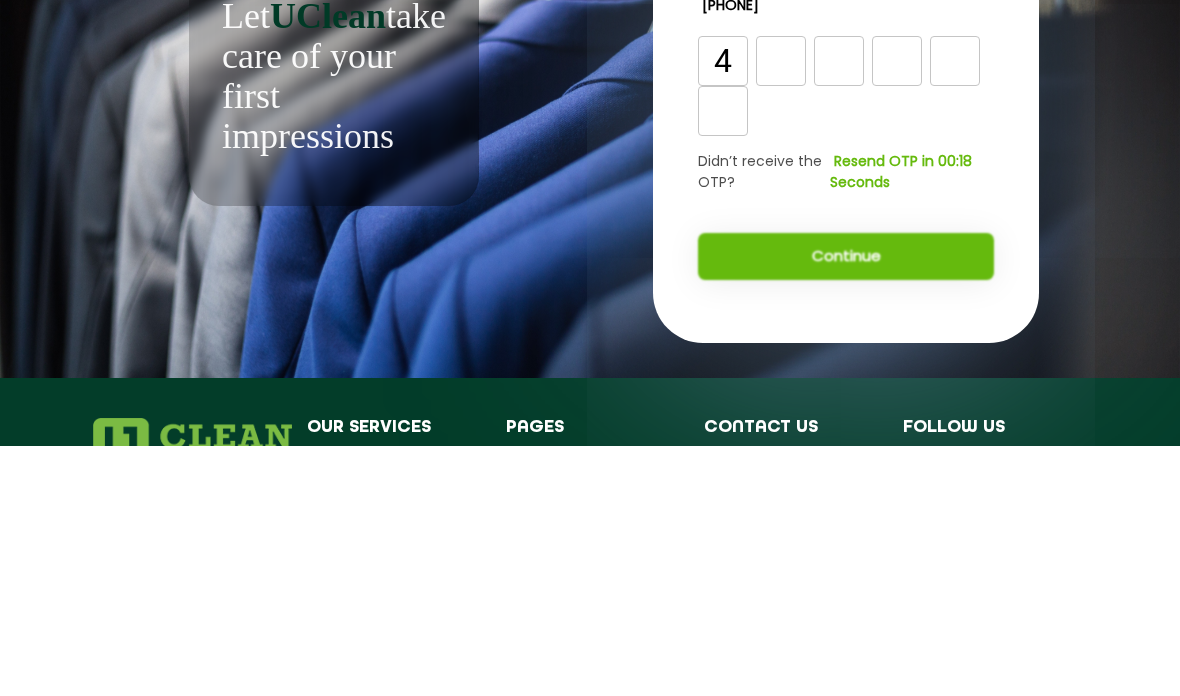 type on "4" 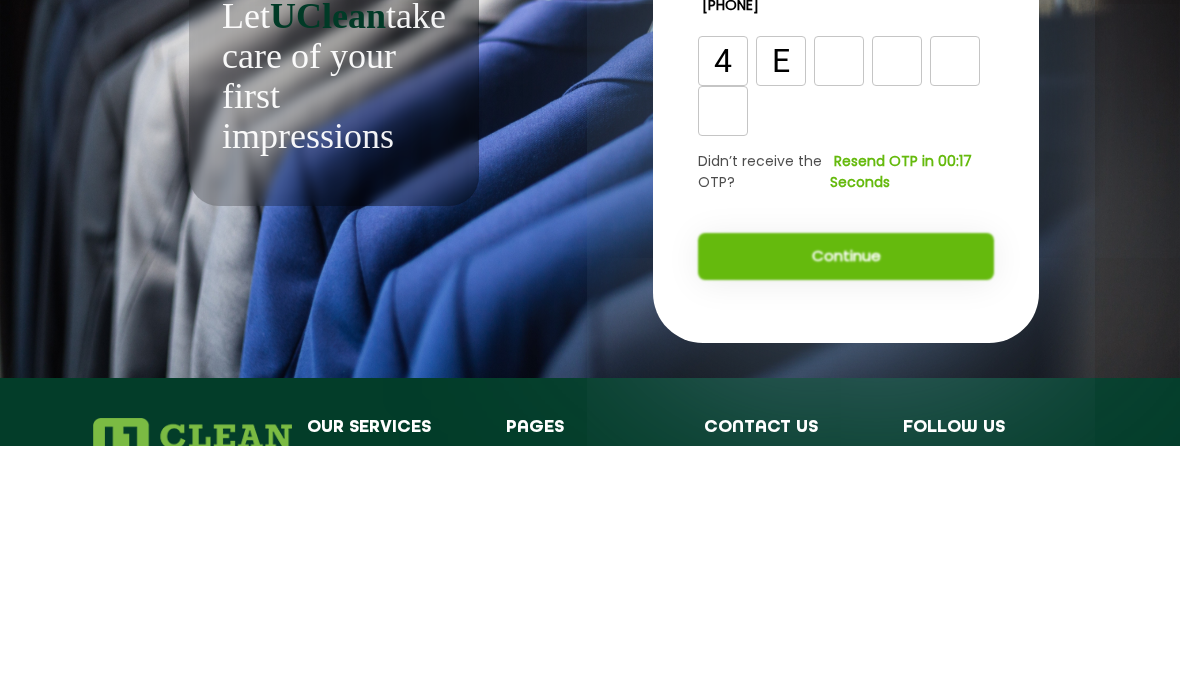 type on "E" 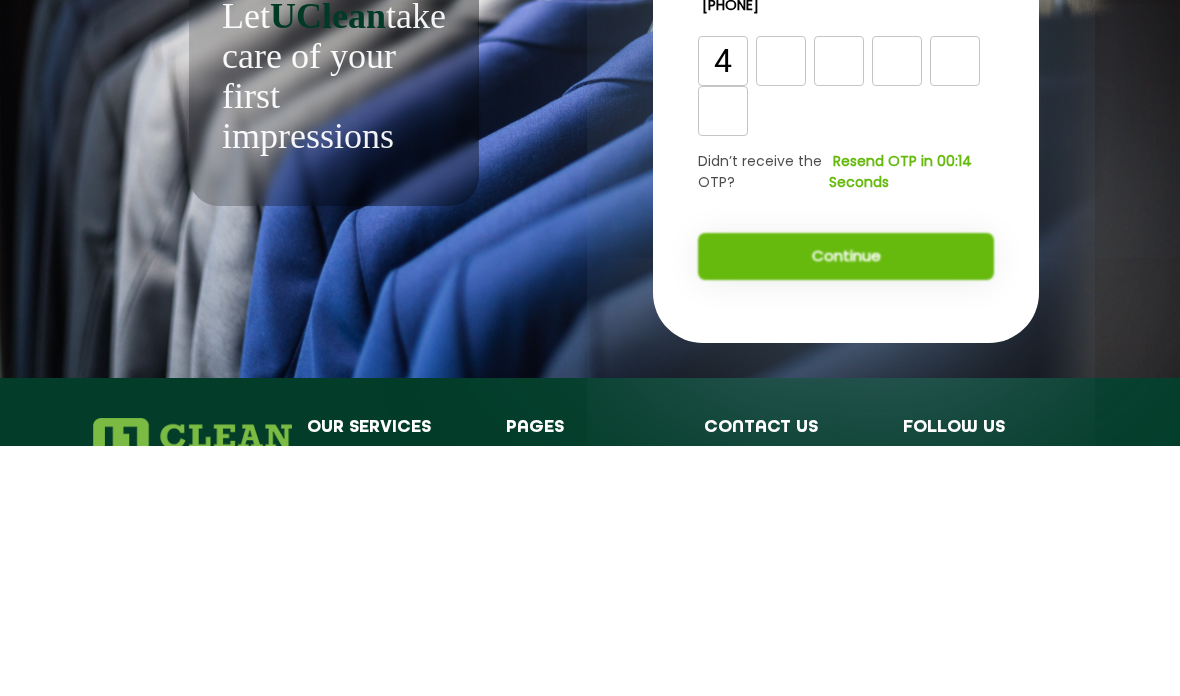 type 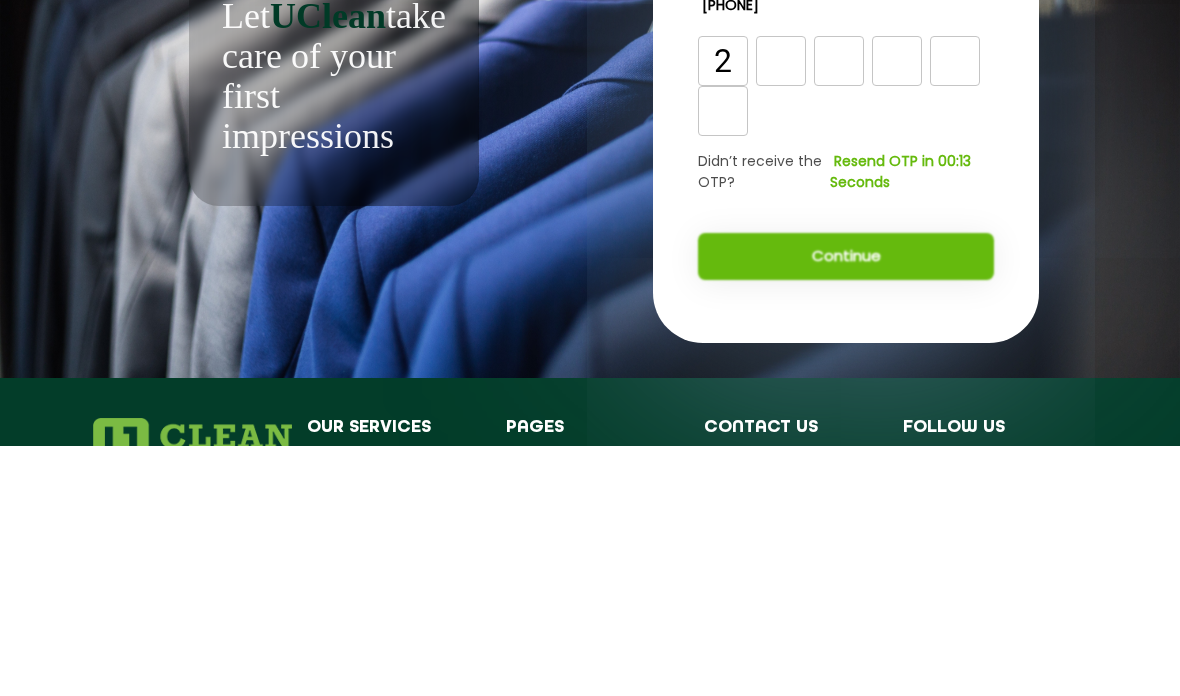 type on "2" 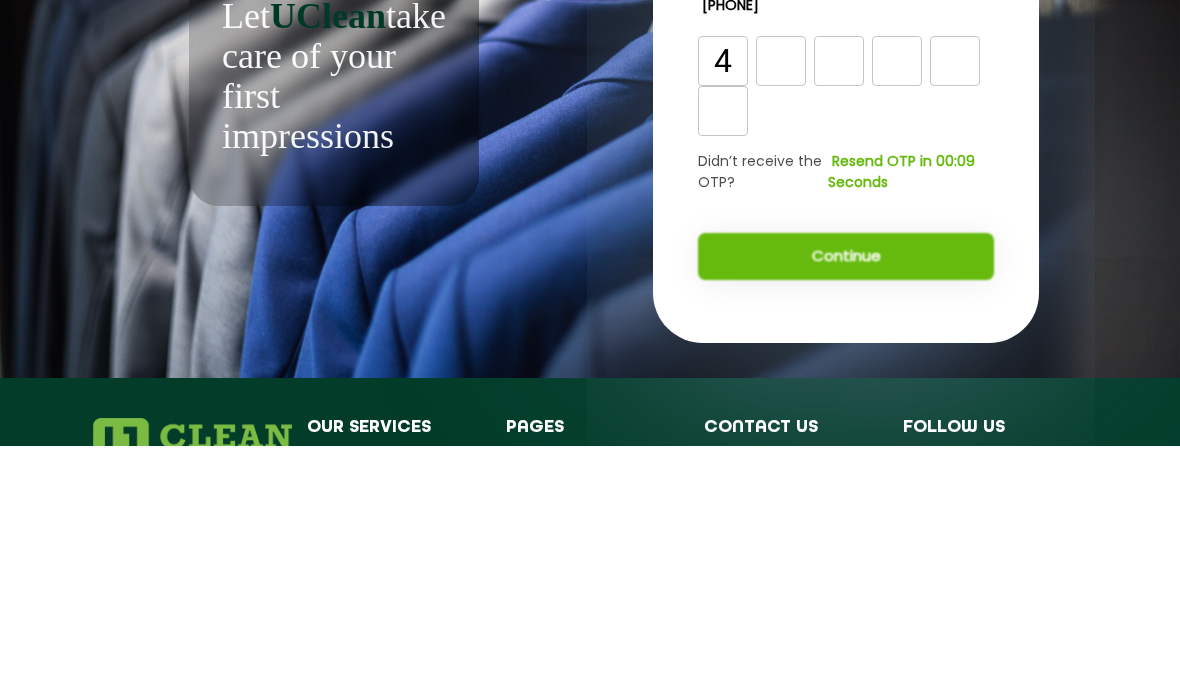 type on "4" 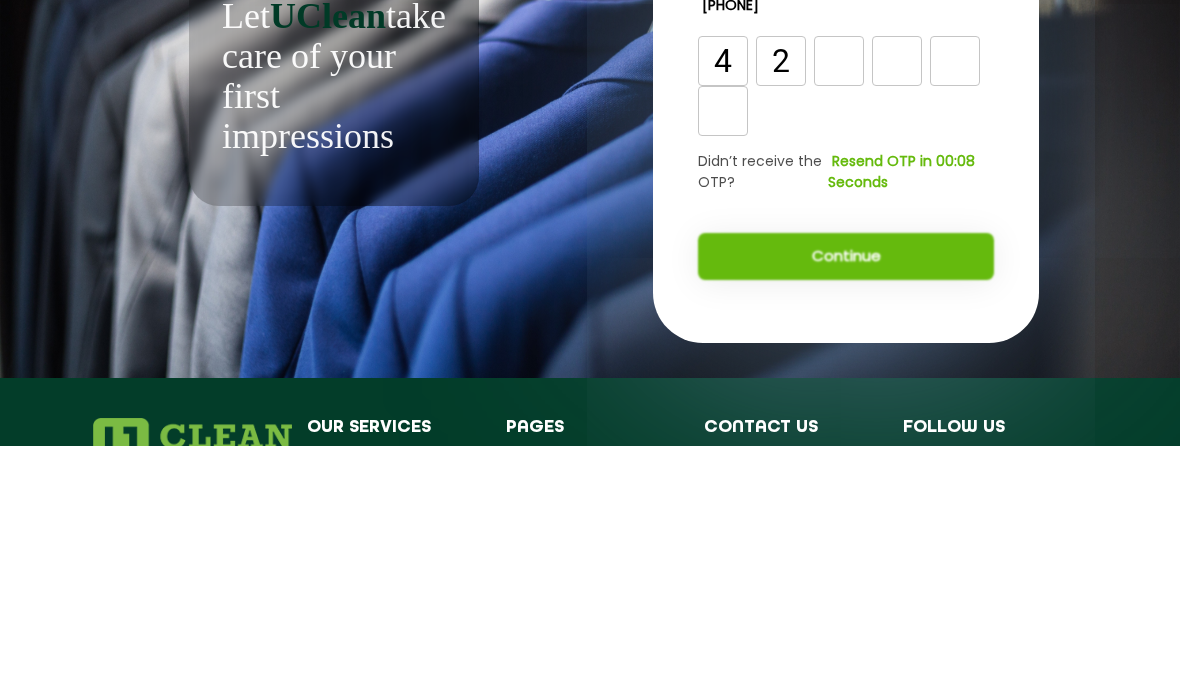 type on "2" 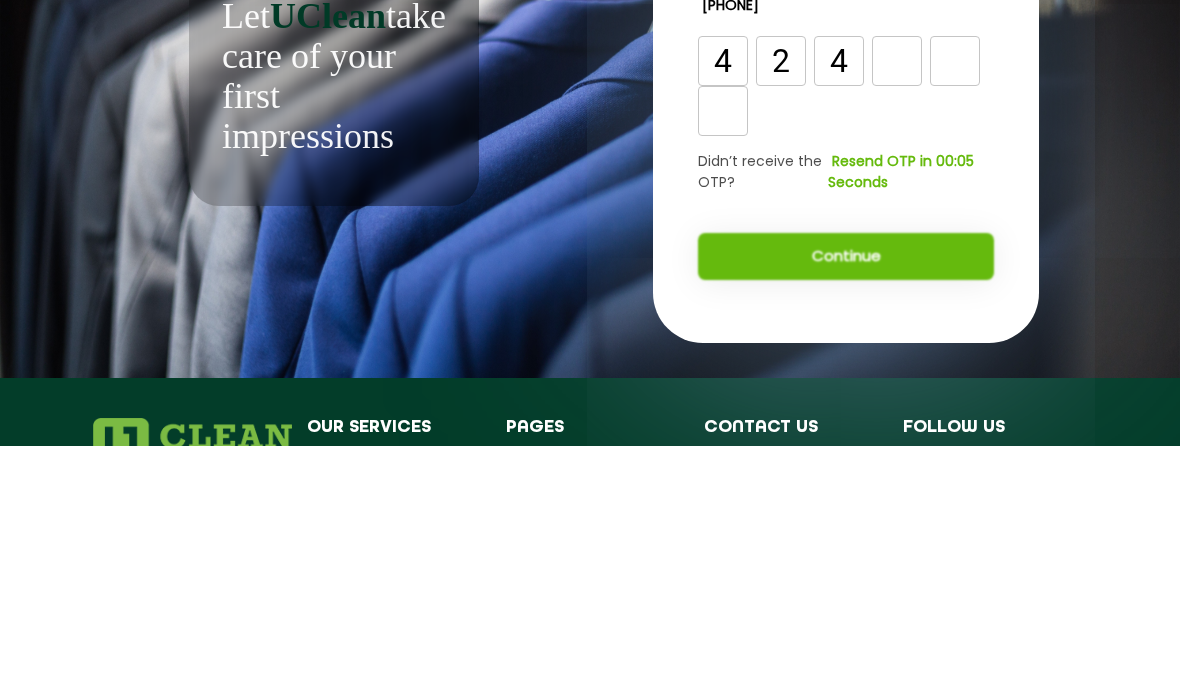 type on "4" 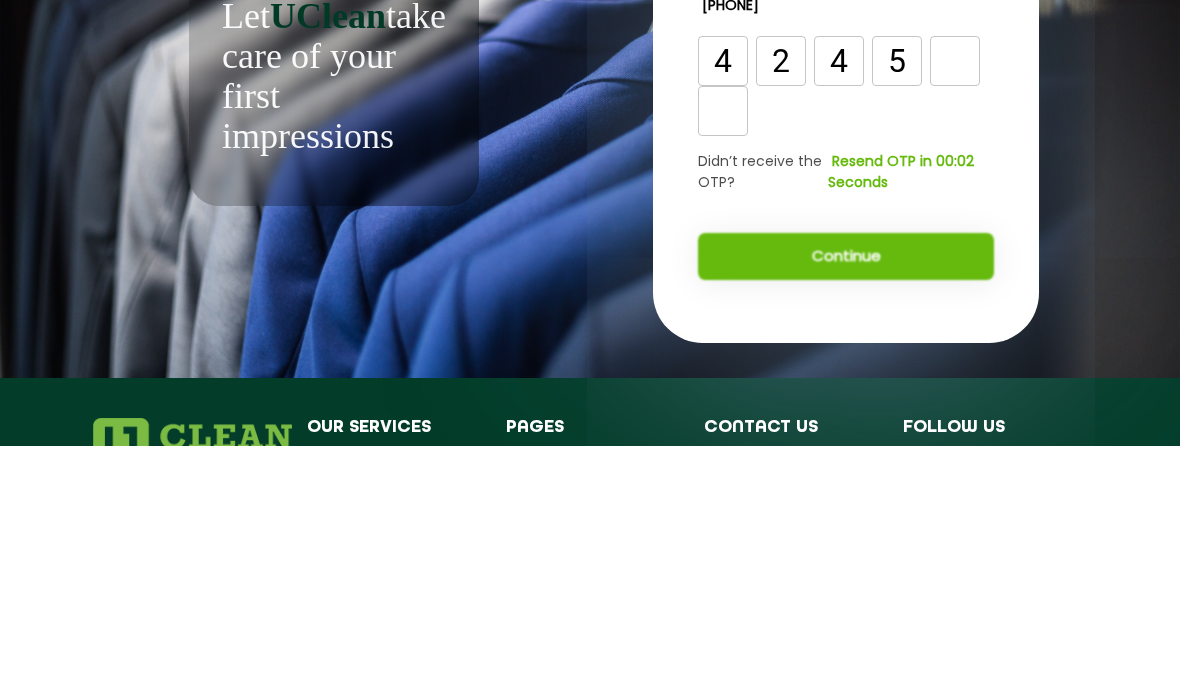 type on "5" 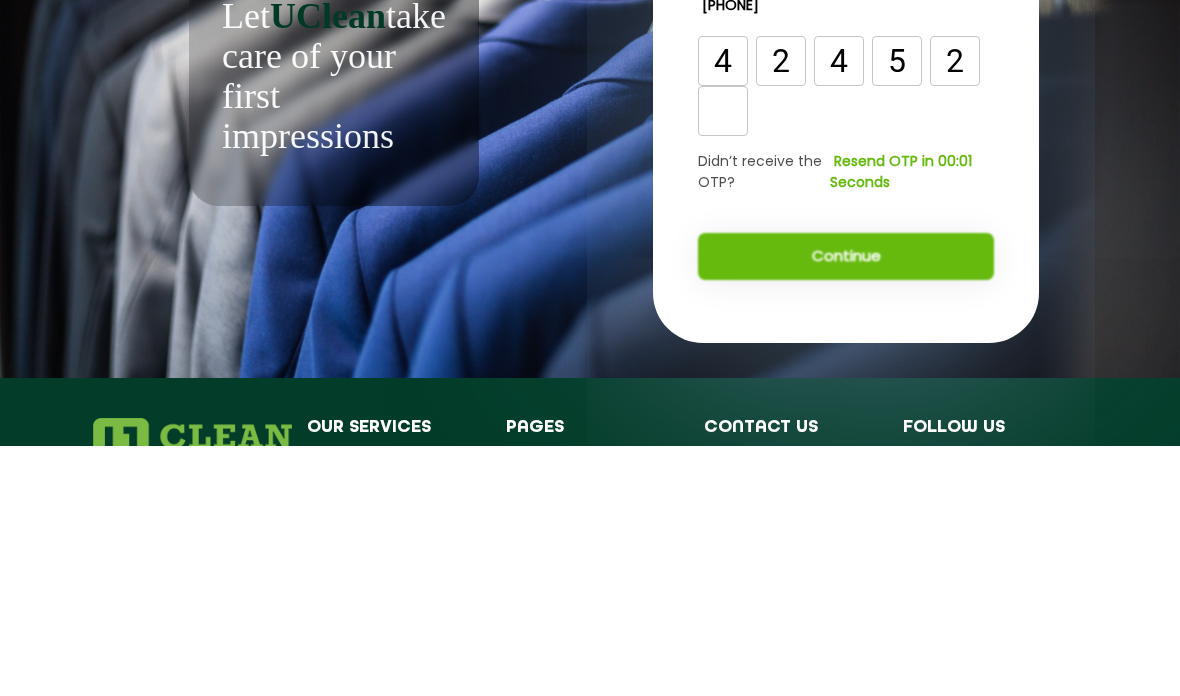 type on "2" 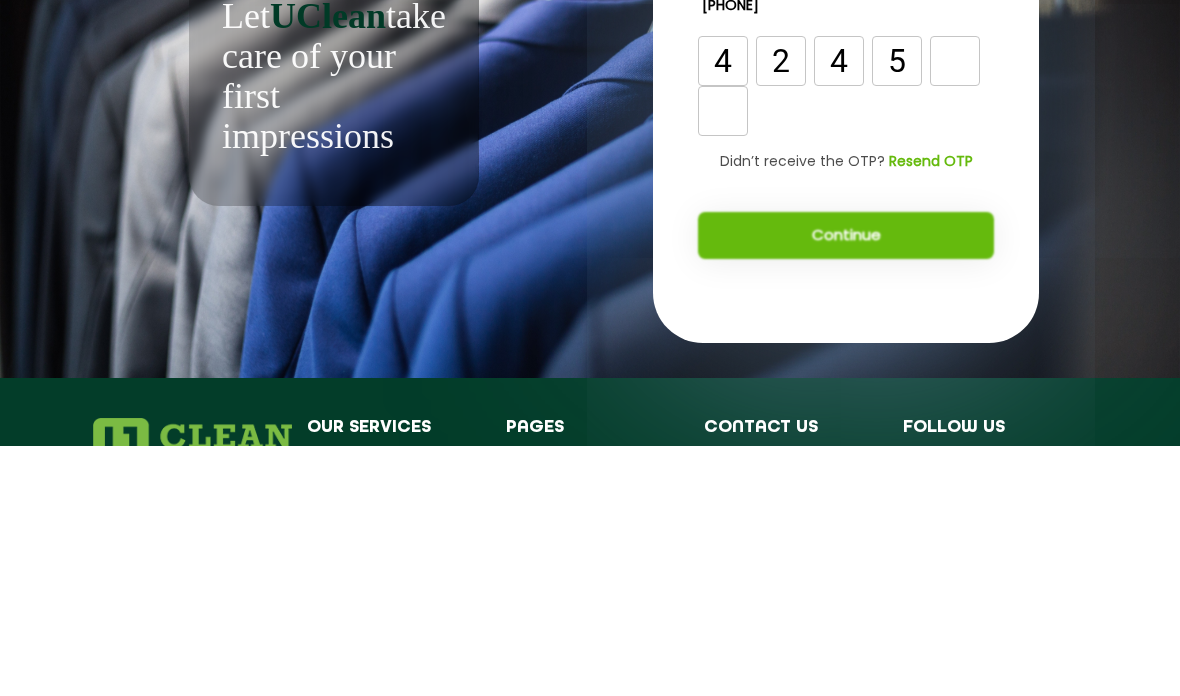 click at bounding box center [955, 312] 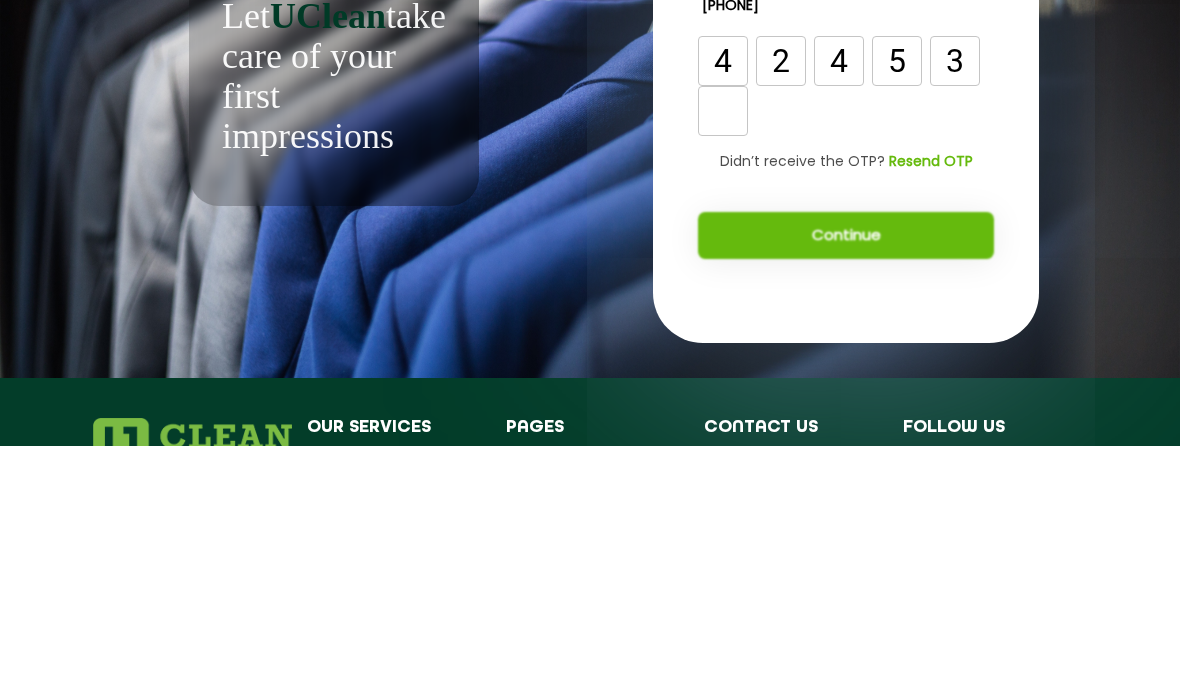 type on "3" 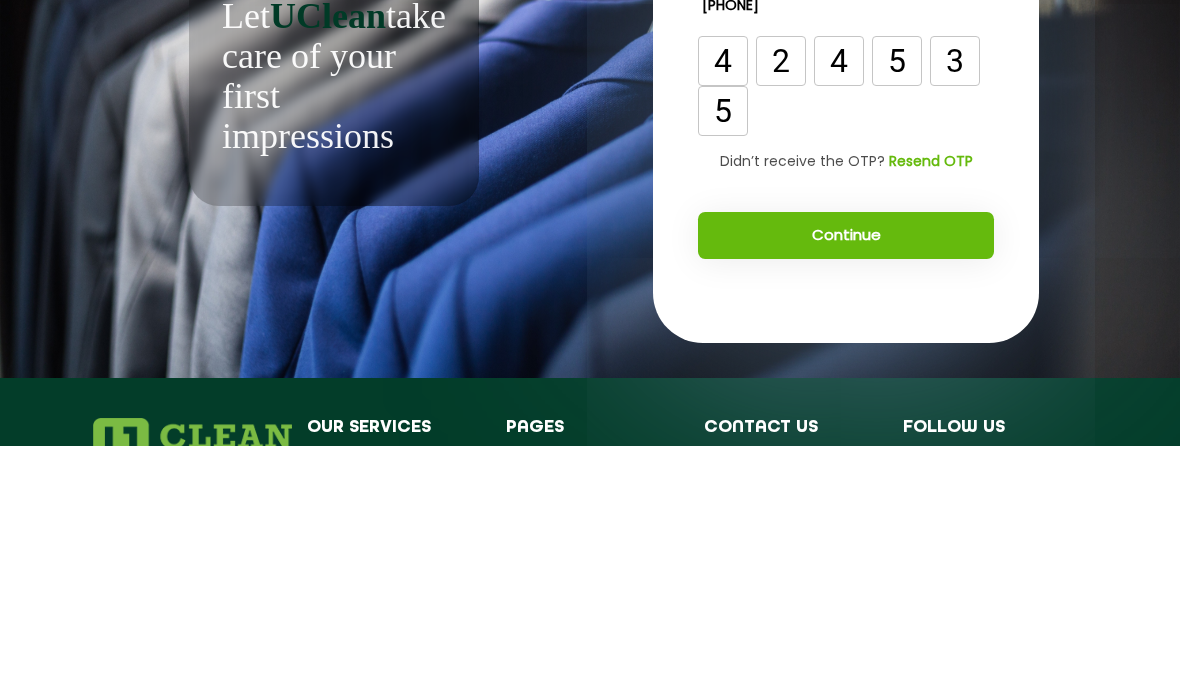 scroll, scrollTop: 251, scrollLeft: 0, axis: vertical 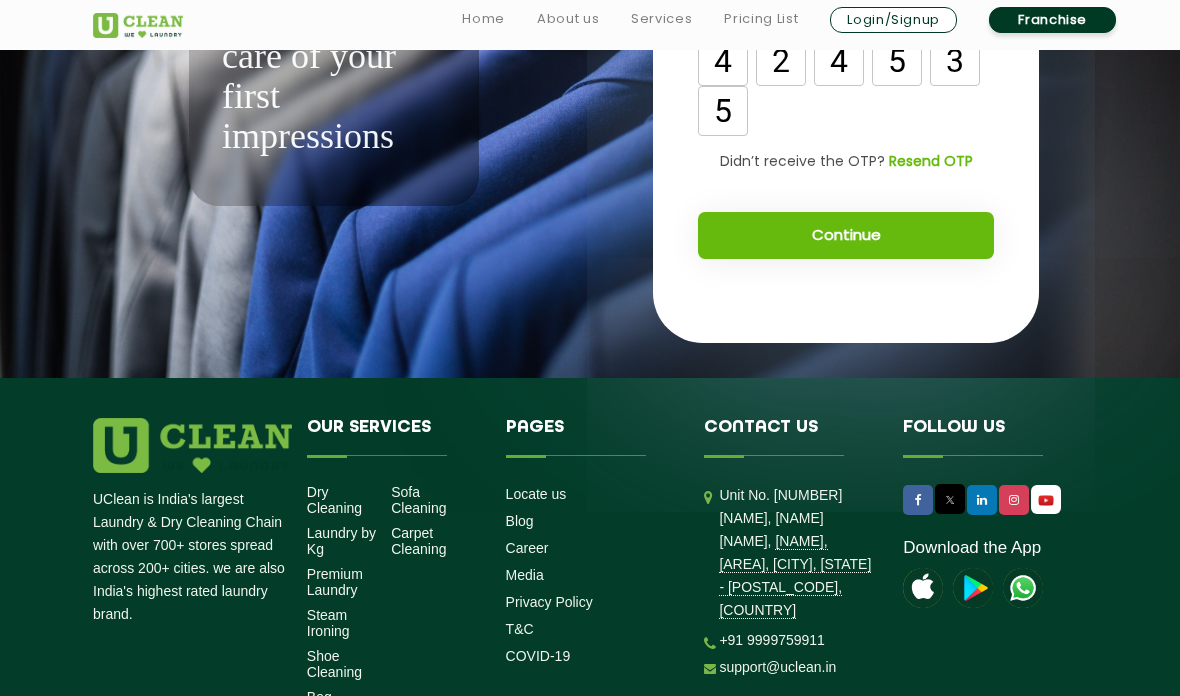 type on "5" 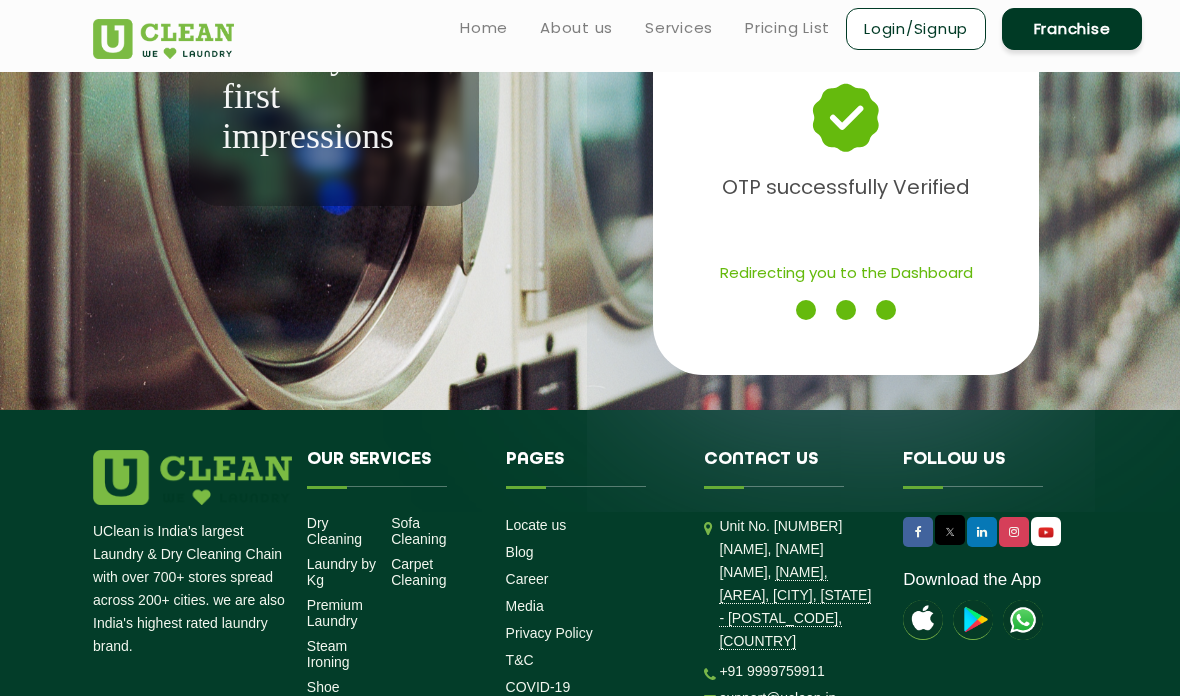 scroll, scrollTop: 0, scrollLeft: 0, axis: both 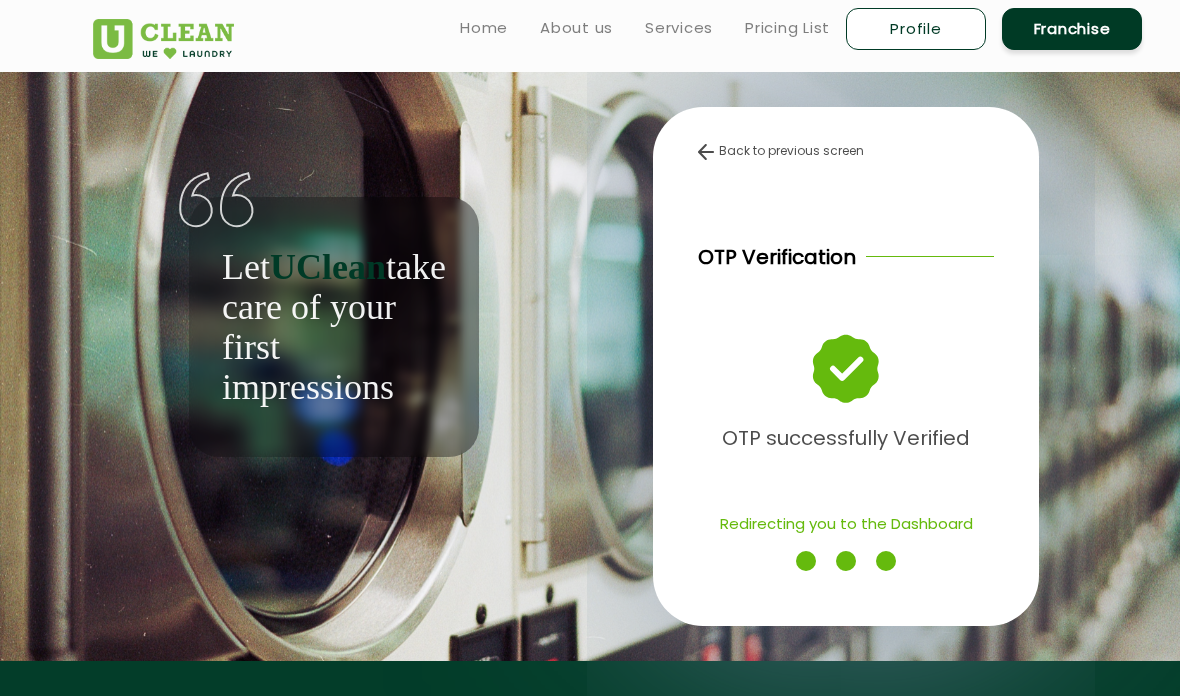 click on "Back to previous screen  OTP Verification OTP successfully Verified Redirecting you to the Dashboard" 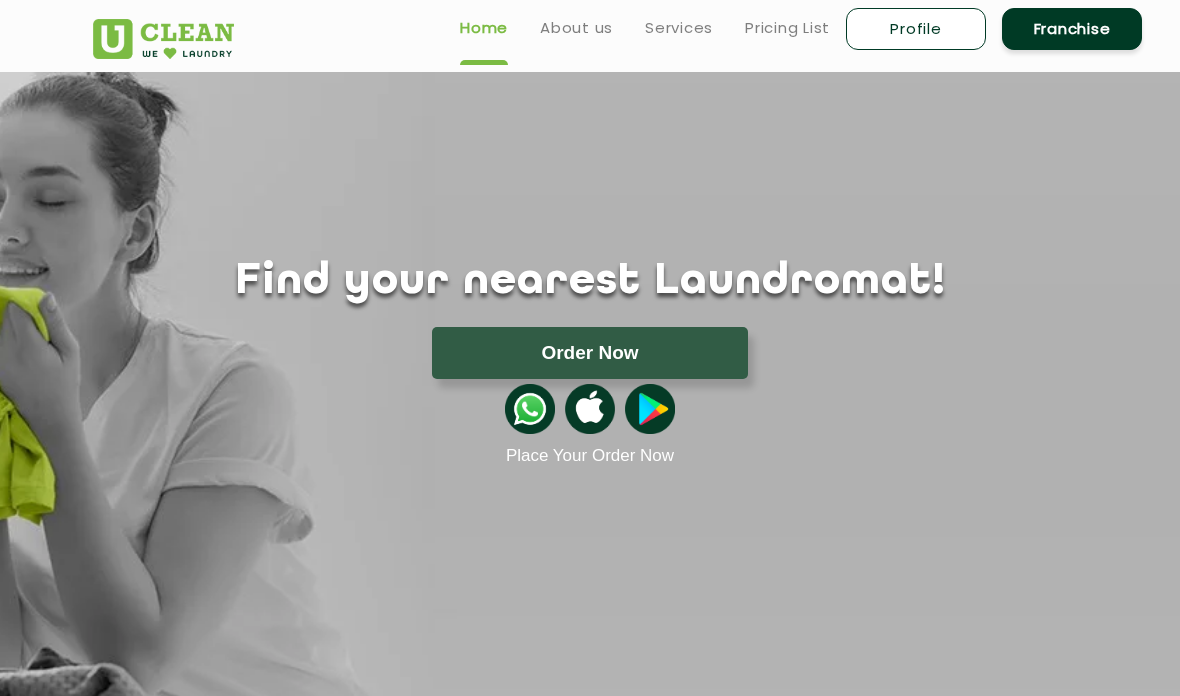 click on "Order Now" 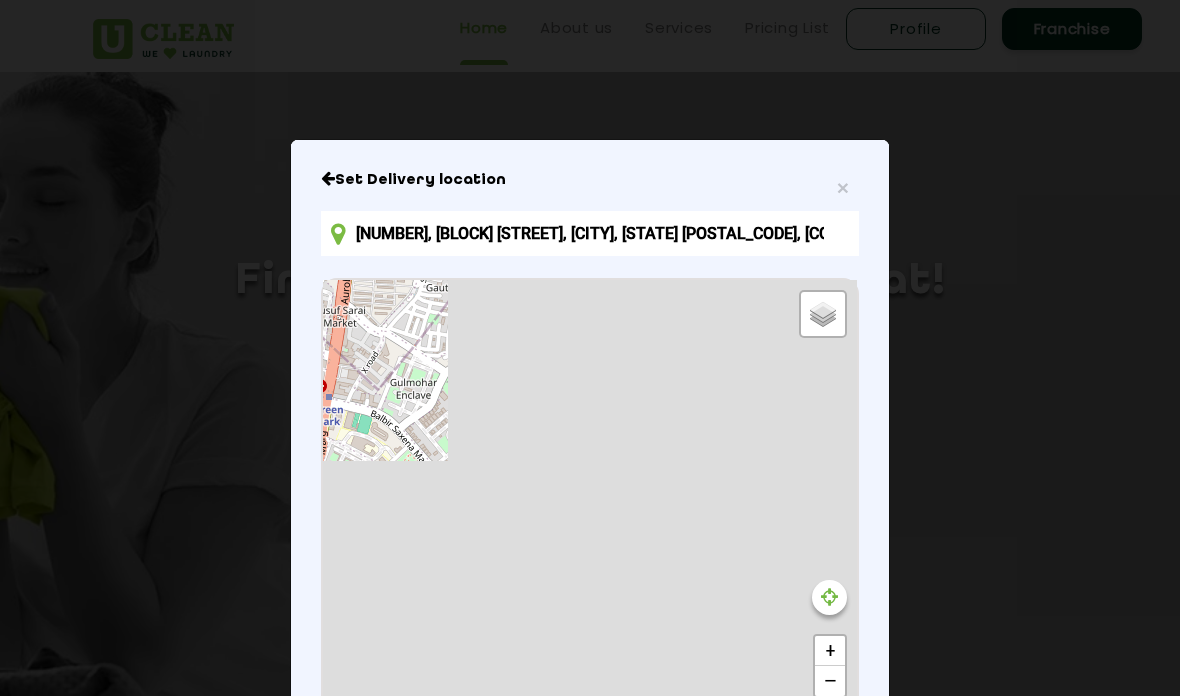 scroll, scrollTop: 43, scrollLeft: 0, axis: vertical 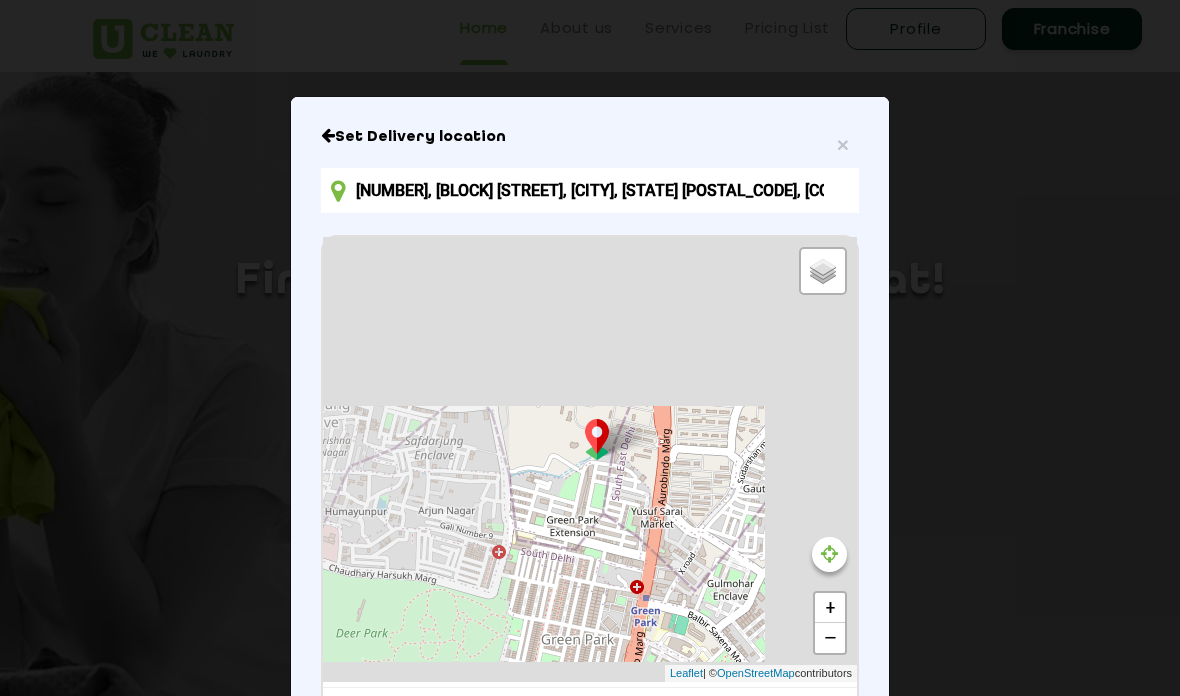 click on "[NUMBER], [BLOCK] [STREET], [CITY], [STATE] [POSTAL_CODE], [COUNTRY]" at bounding box center (590, 190) 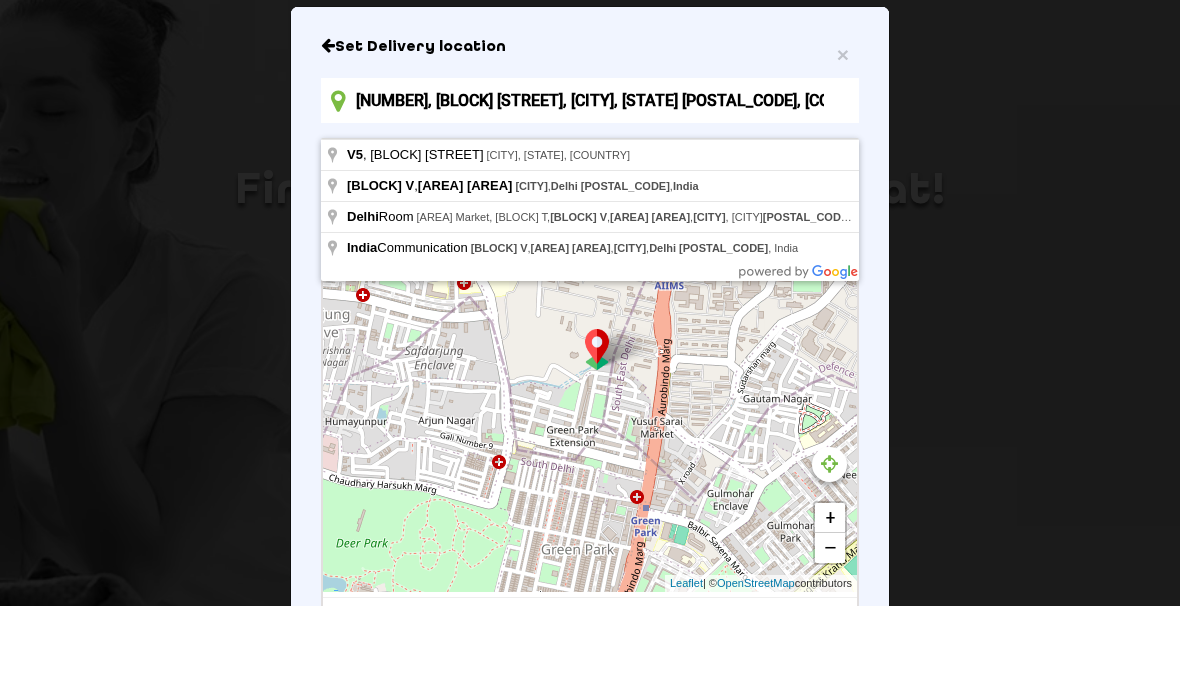 click on "[NUMBER], [BLOCK] [STREET], [CITY], [STATE] [POSTAL_CODE], [COUNTRY]" at bounding box center (590, 190) 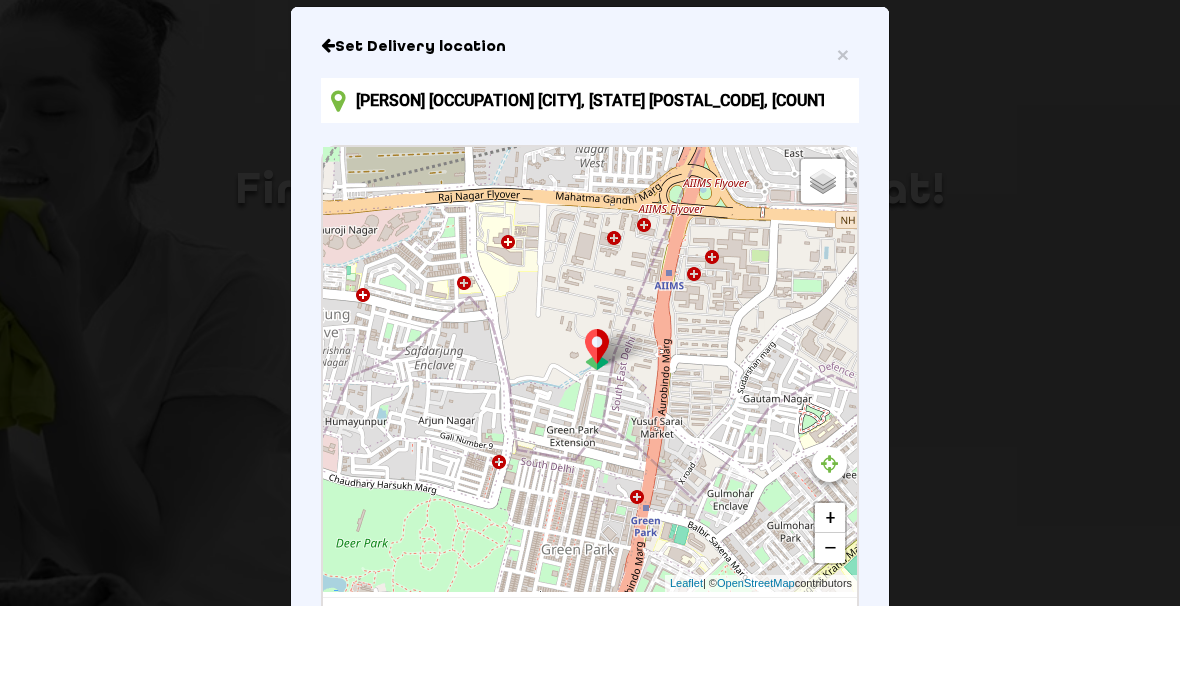 scroll, scrollTop: 90, scrollLeft: 0, axis: vertical 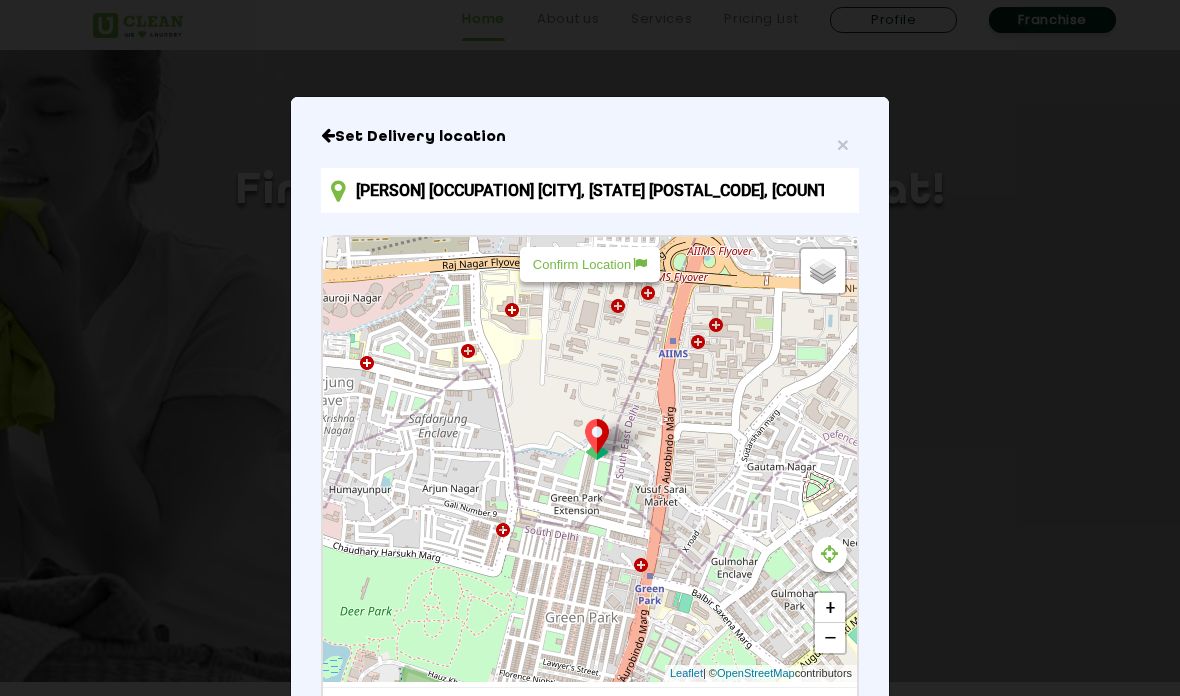 click on "Confirm Location" at bounding box center [590, 264] 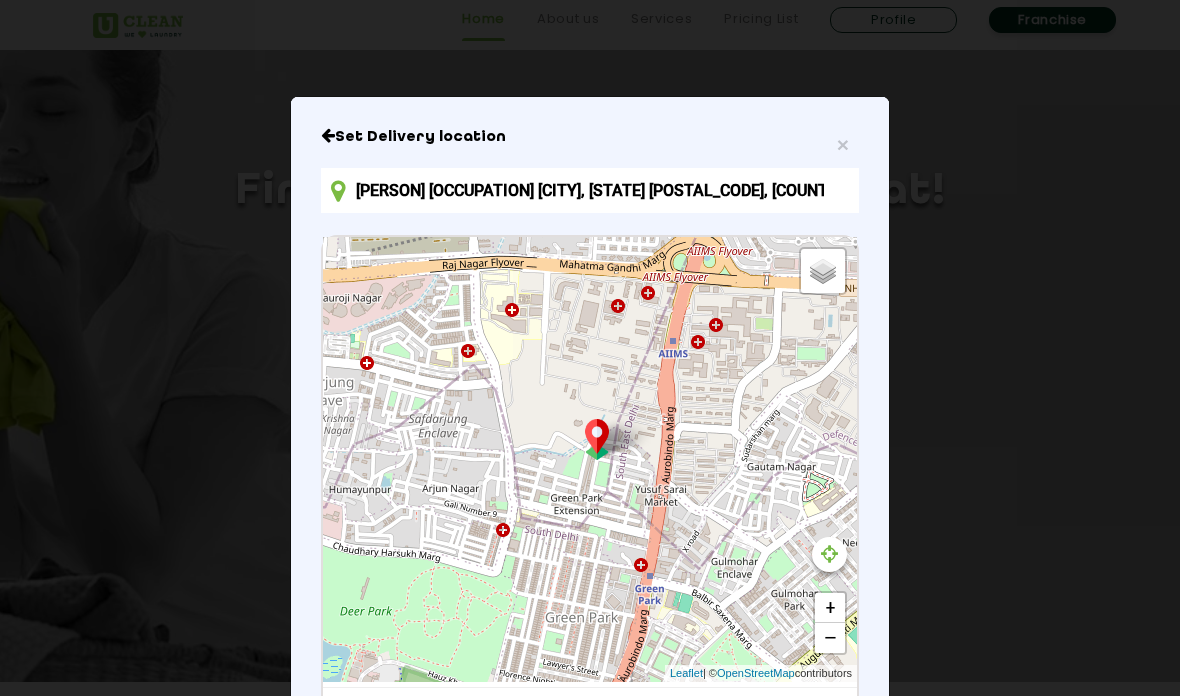 click on "[PERSON] [OCCUPATION] [CITY], [STATE] [POSTAL_CODE], [COUNTRY]" at bounding box center [590, 190] 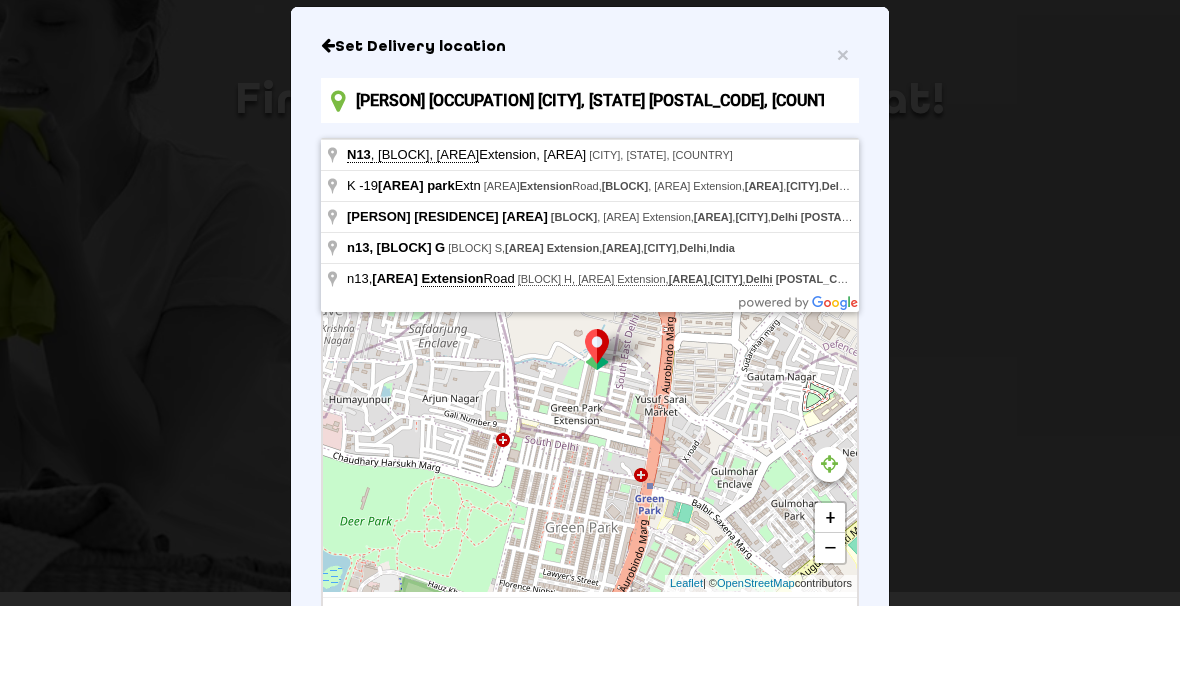 click on "[PERSON] [OCCUPATION] [CITY], [STATE] [POSTAL_CODE], [COUNTRY]" at bounding box center (590, 190) 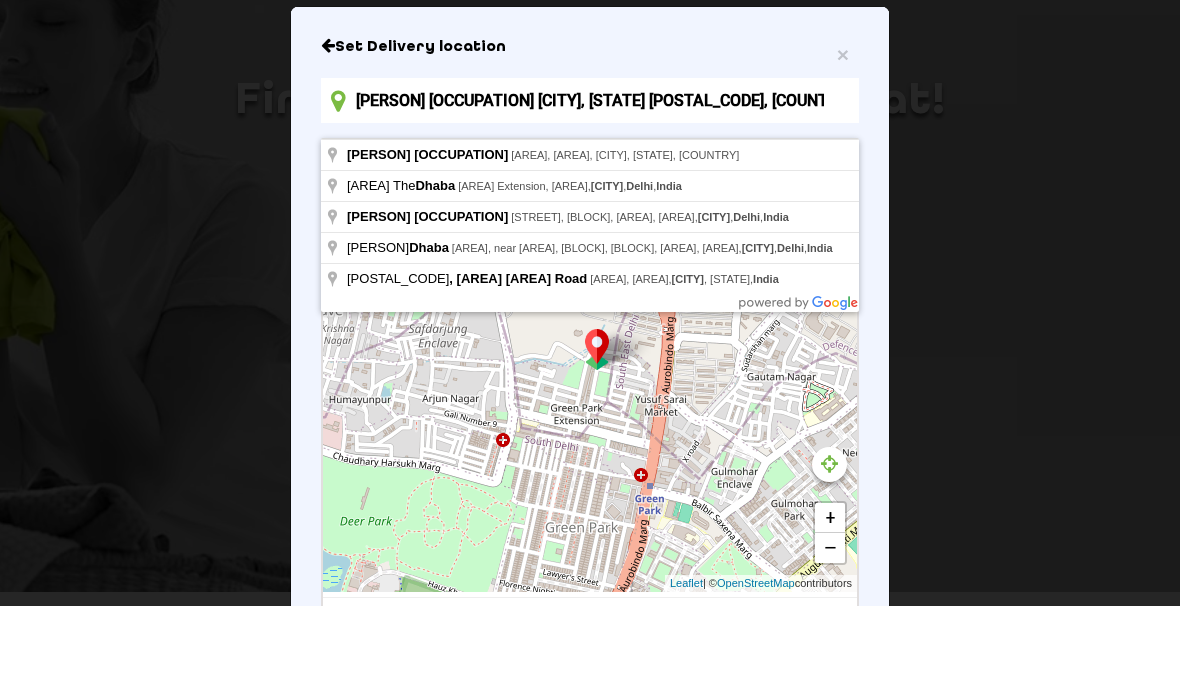 type on "[PERSON] [OCCUPATION] [CITY], [STATE] [POSTAL_CODE], [COUNTRY]" 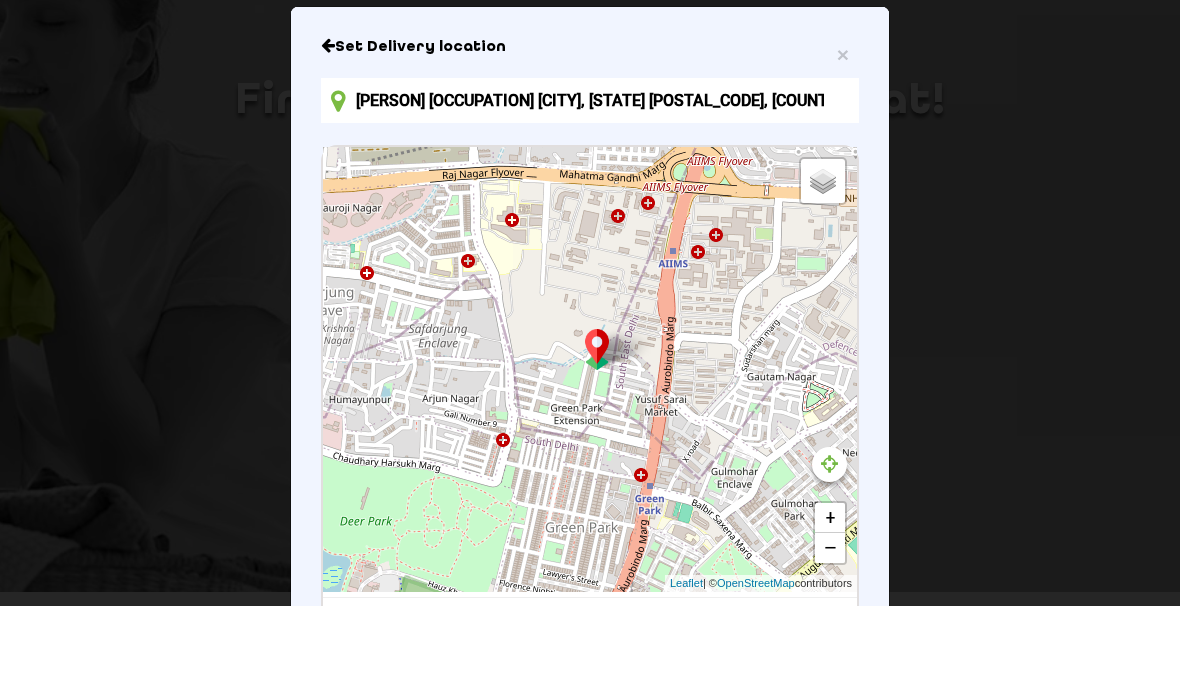 scroll, scrollTop: 180, scrollLeft: 0, axis: vertical 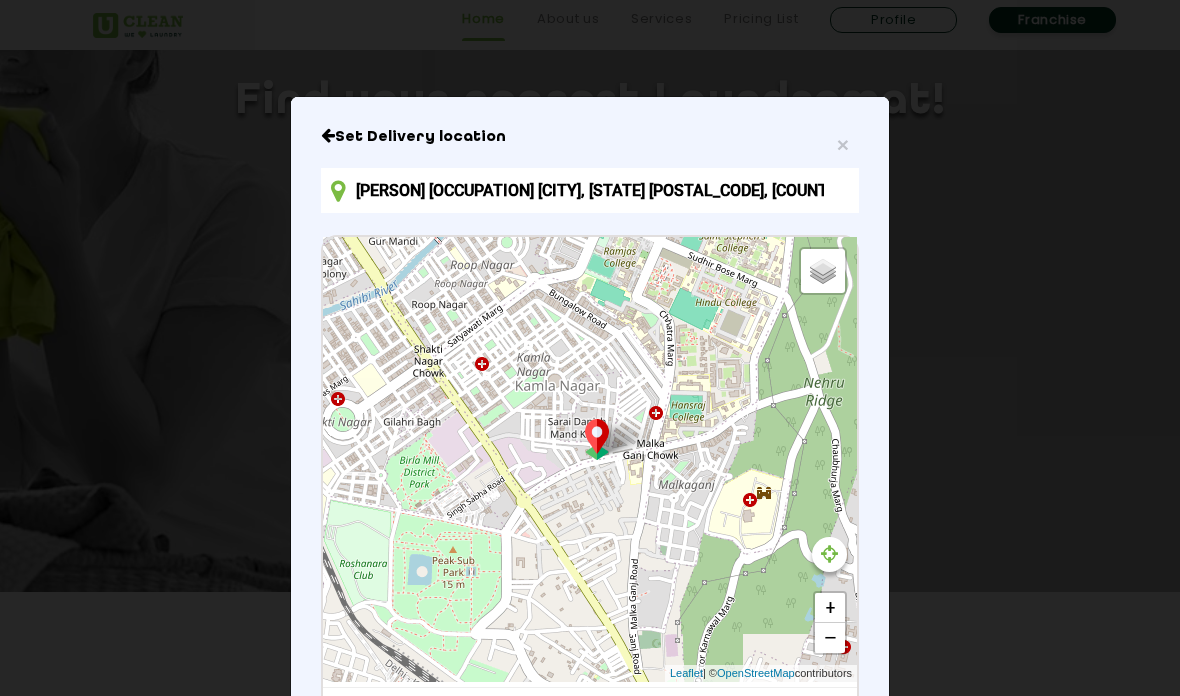click on "+" at bounding box center (830, 608) 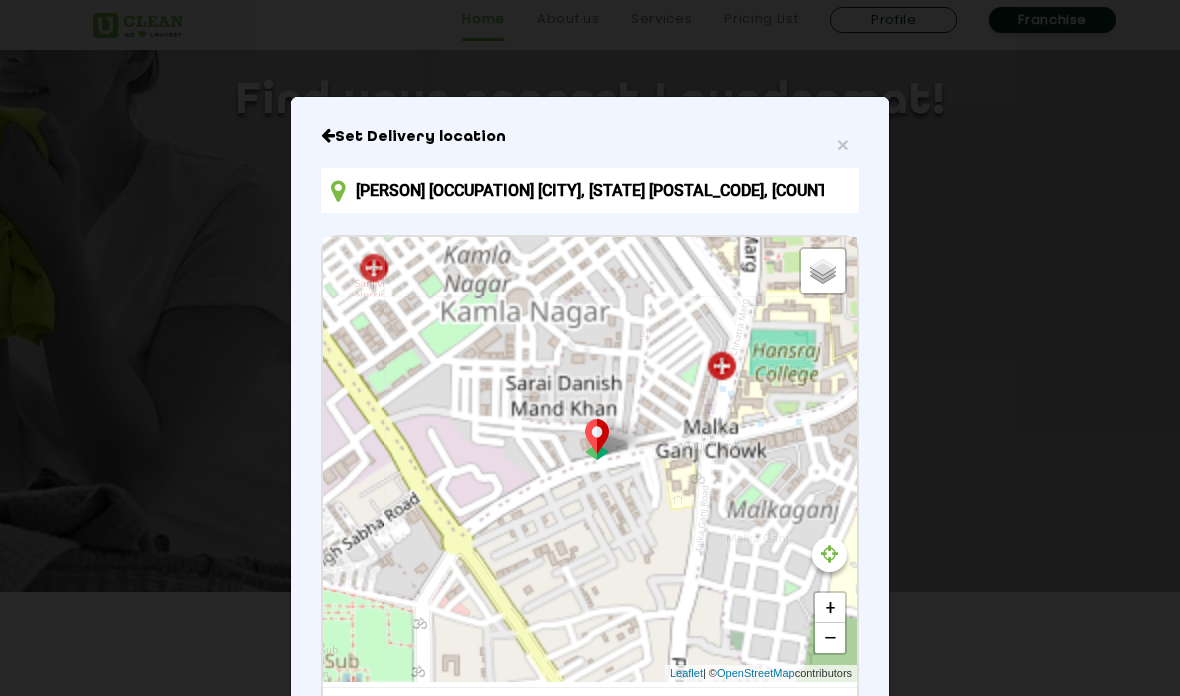 click on "+" at bounding box center [830, 608] 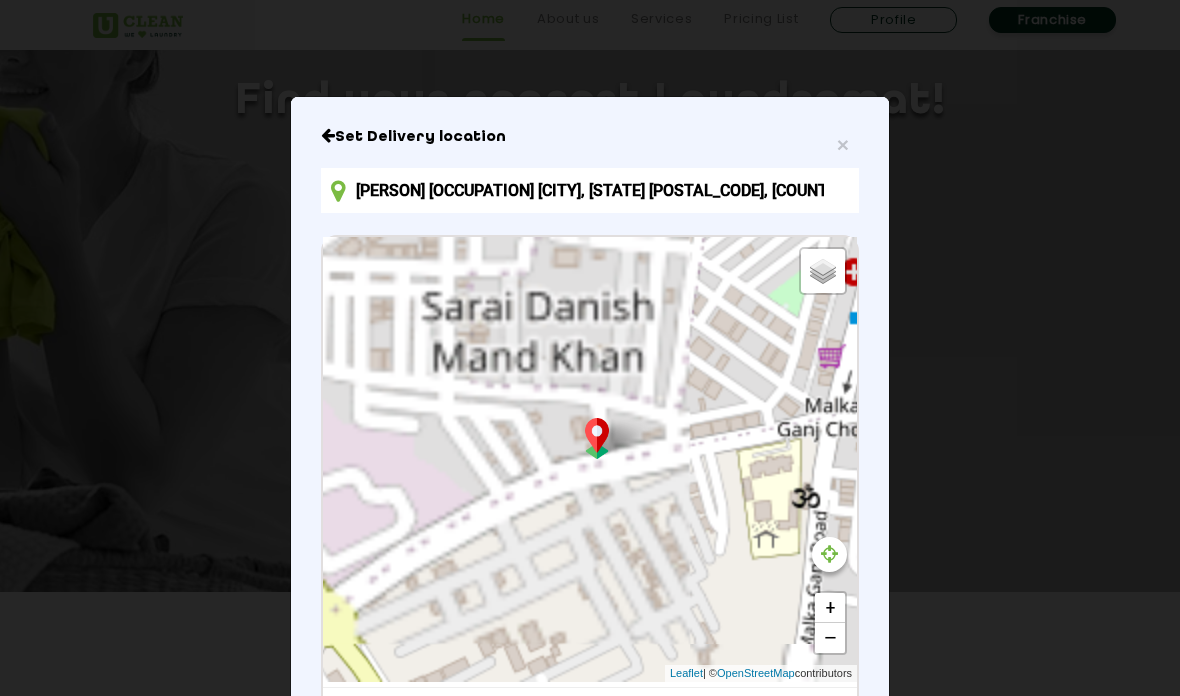 click on "+" at bounding box center [830, 608] 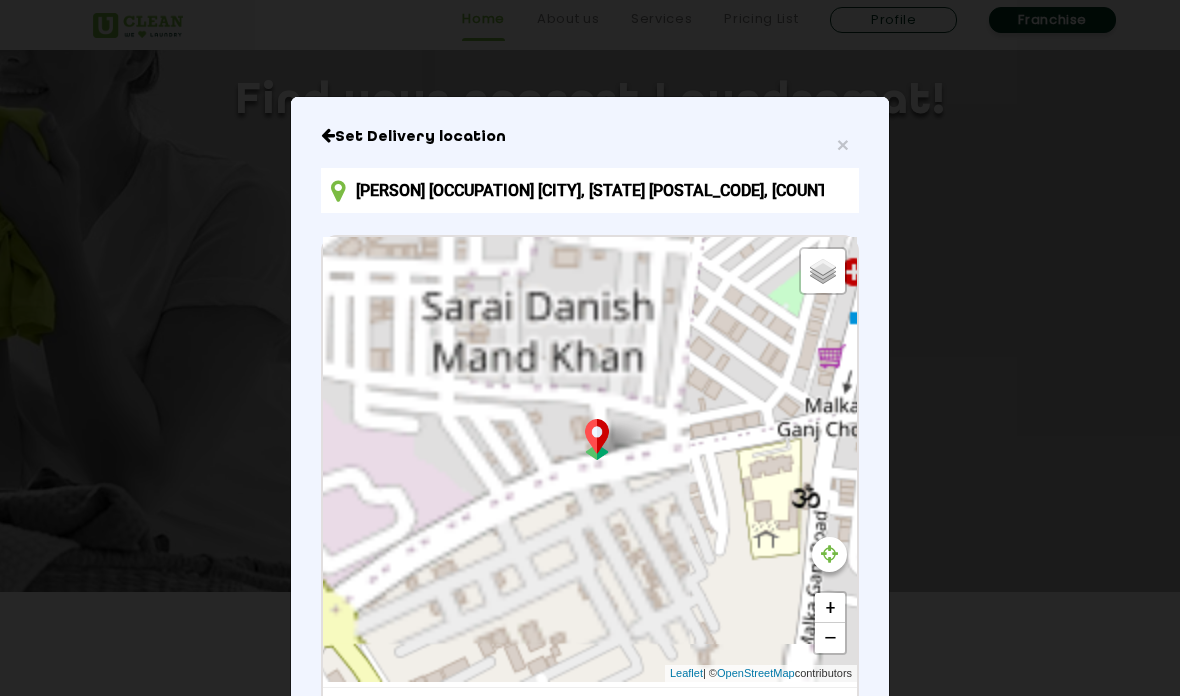 click on "+" at bounding box center [830, 608] 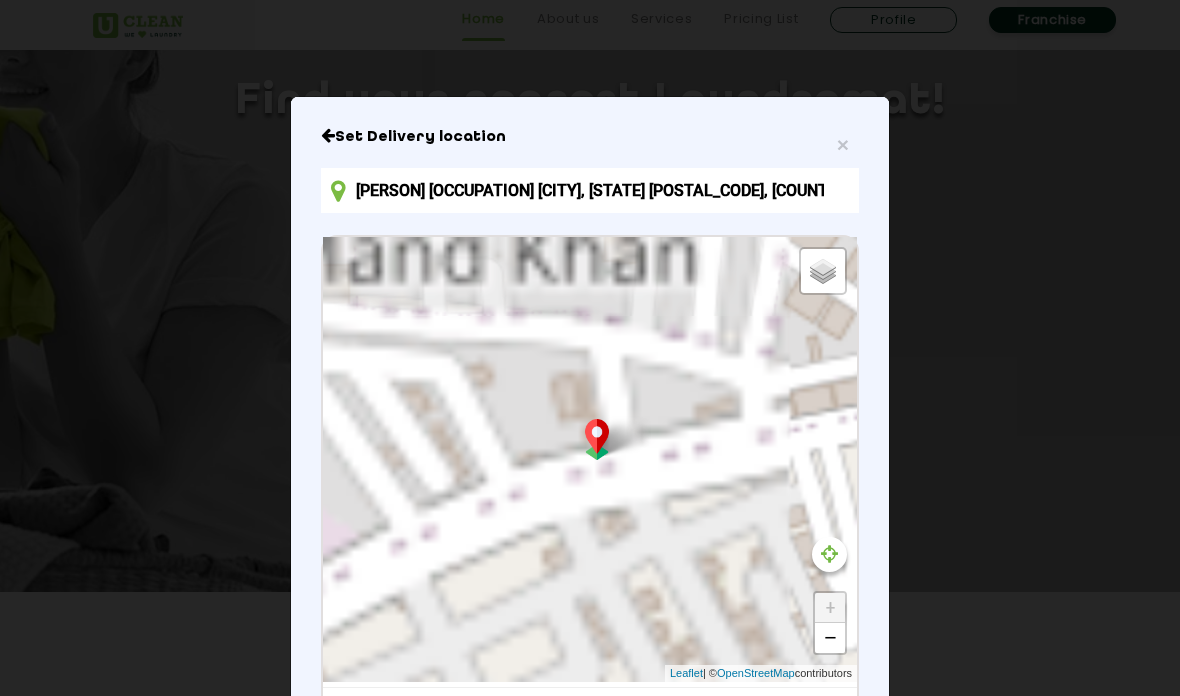 click on "+" at bounding box center [830, 608] 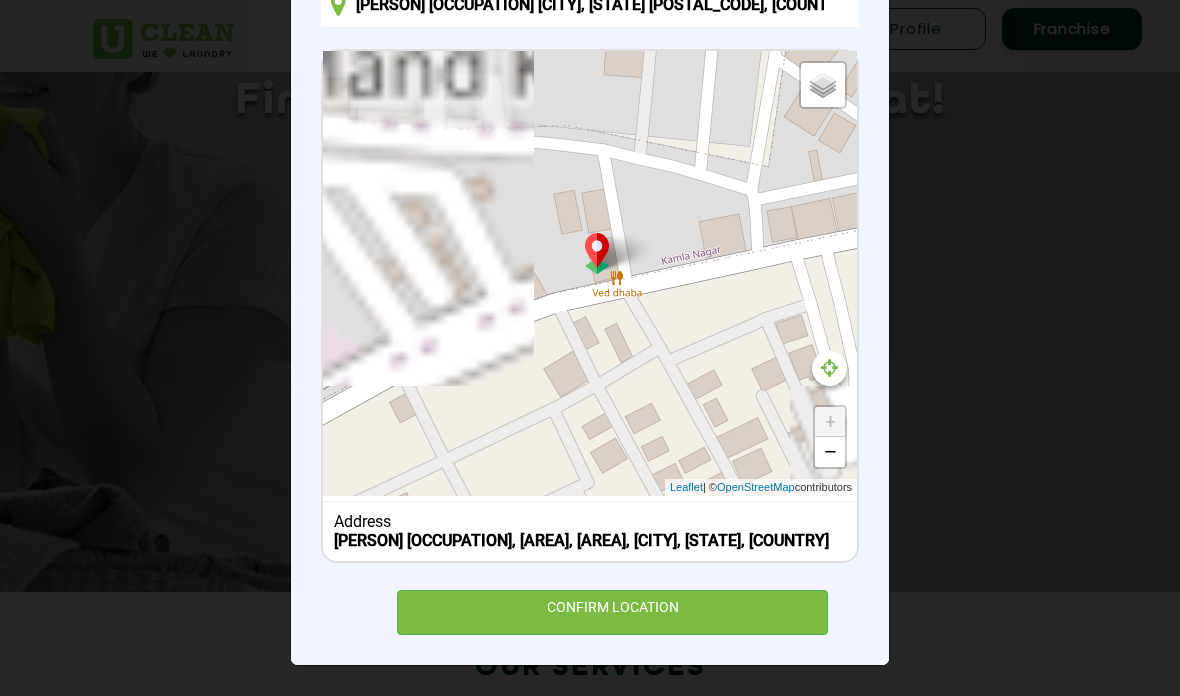 scroll, scrollTop: 244, scrollLeft: 0, axis: vertical 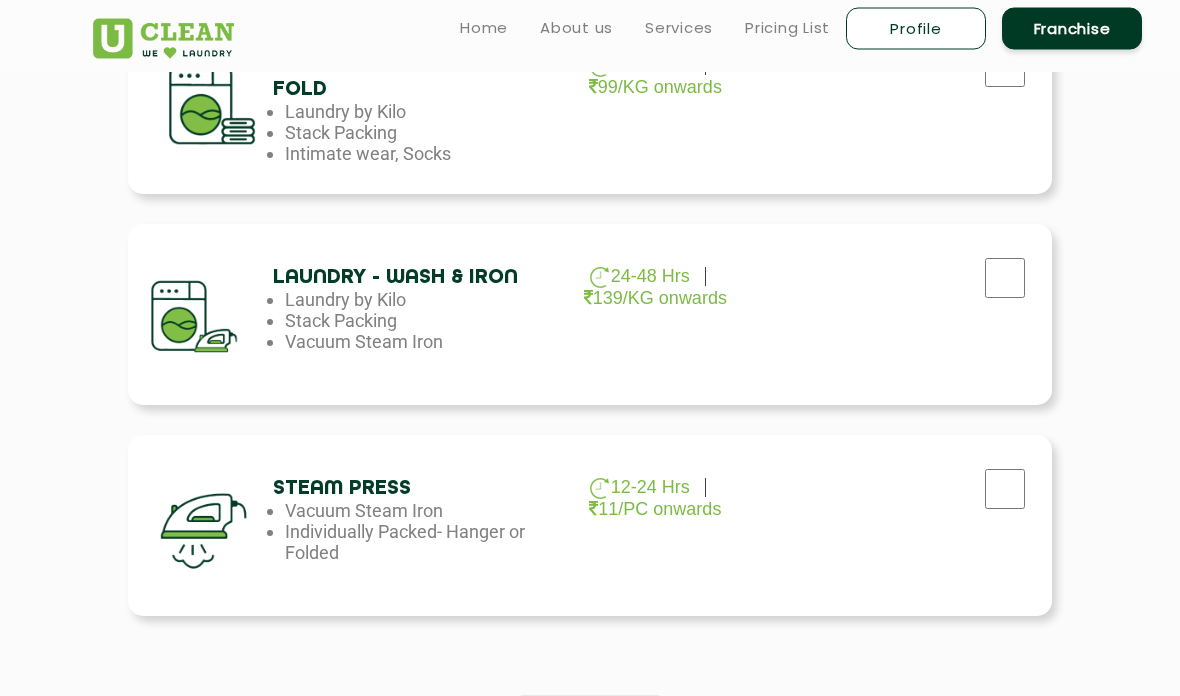 click at bounding box center [1005, -354] 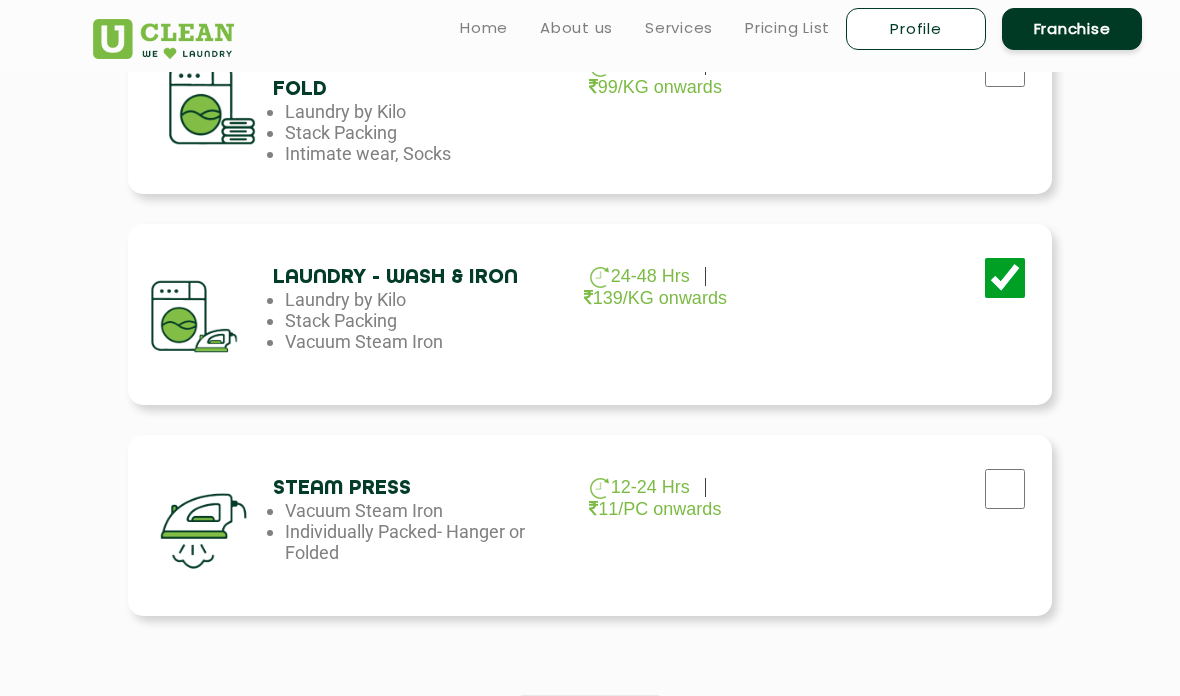 scroll, scrollTop: 1104, scrollLeft: 0, axis: vertical 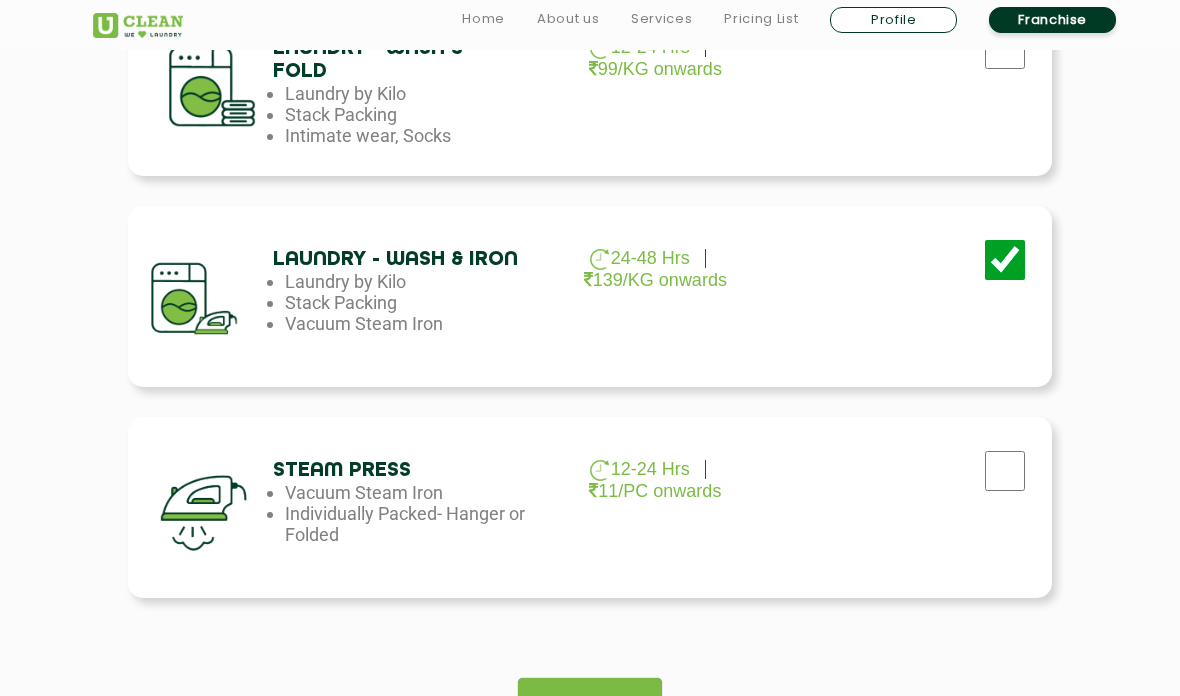 click at bounding box center (607, 704) 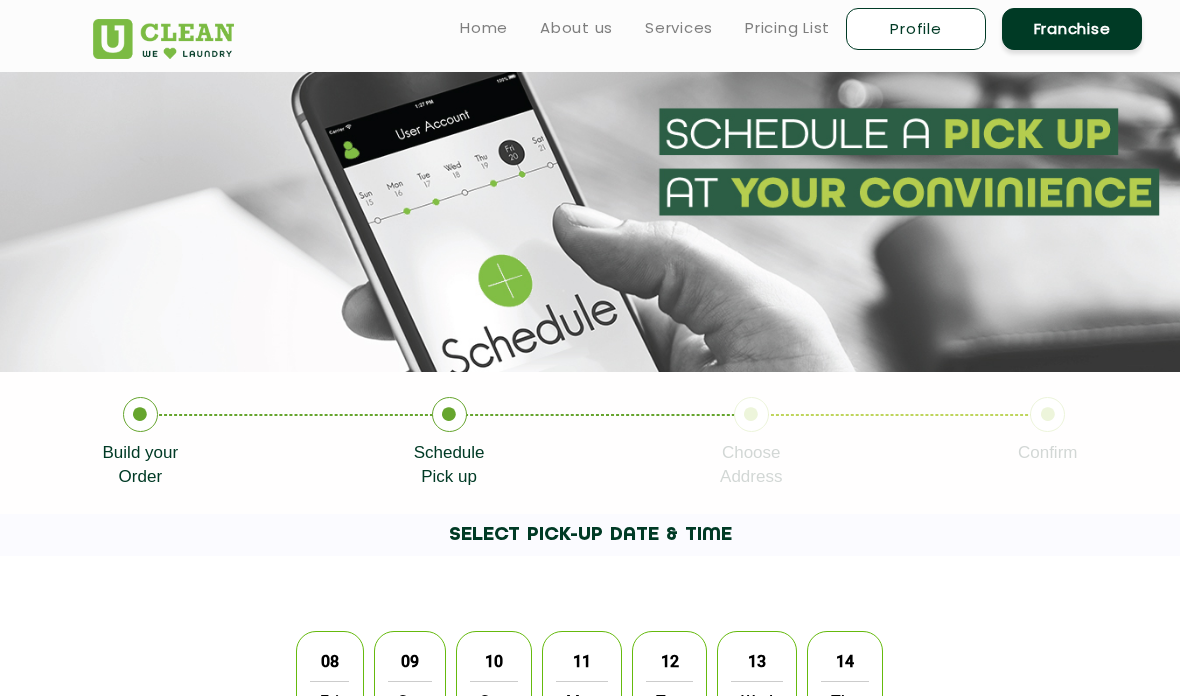 scroll, scrollTop: 23, scrollLeft: 0, axis: vertical 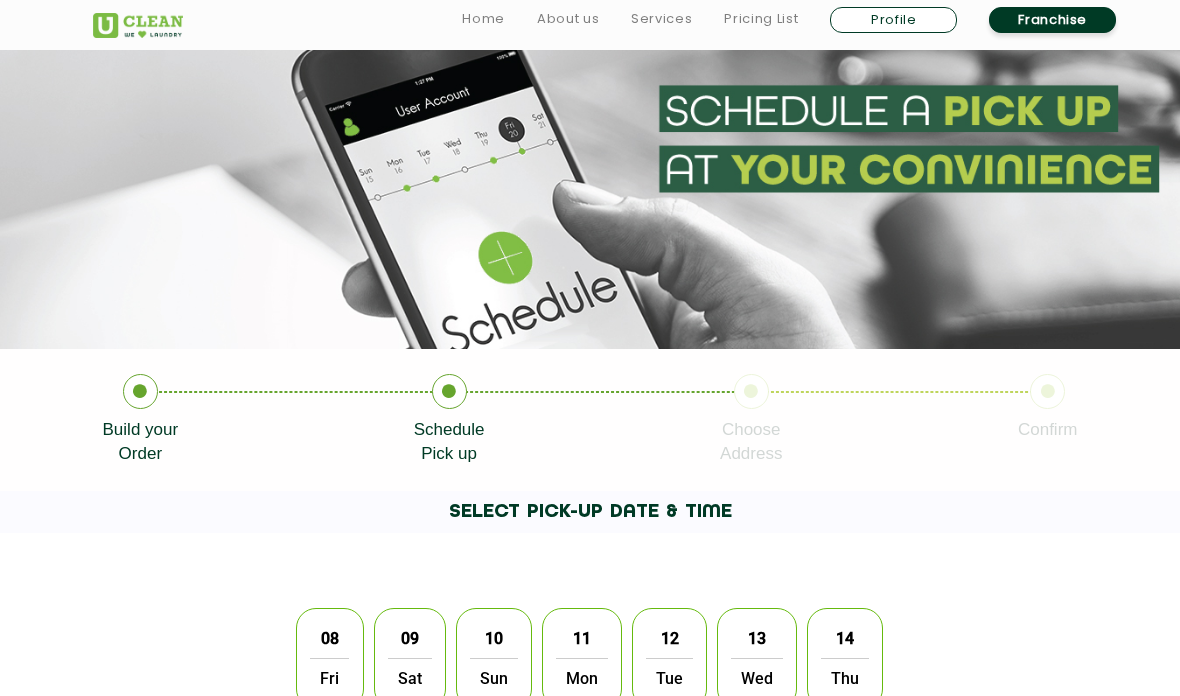 click on "08" 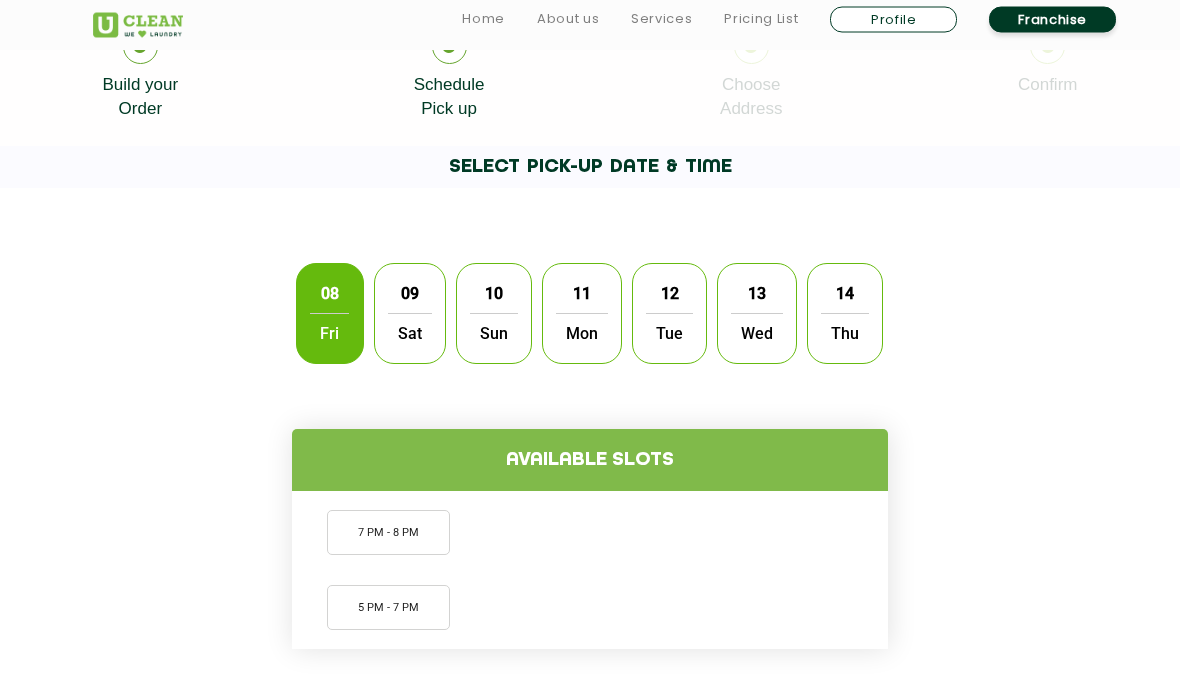 scroll, scrollTop: 368, scrollLeft: 0, axis: vertical 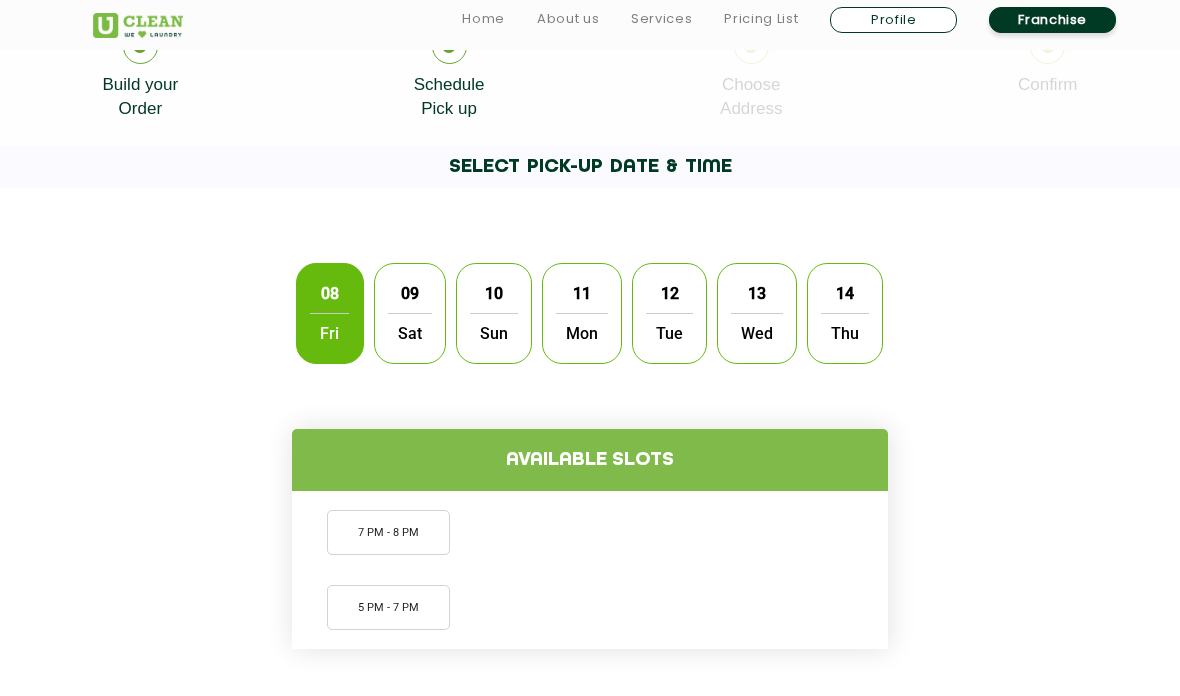 click on "[NUMBER]  [DAY]" 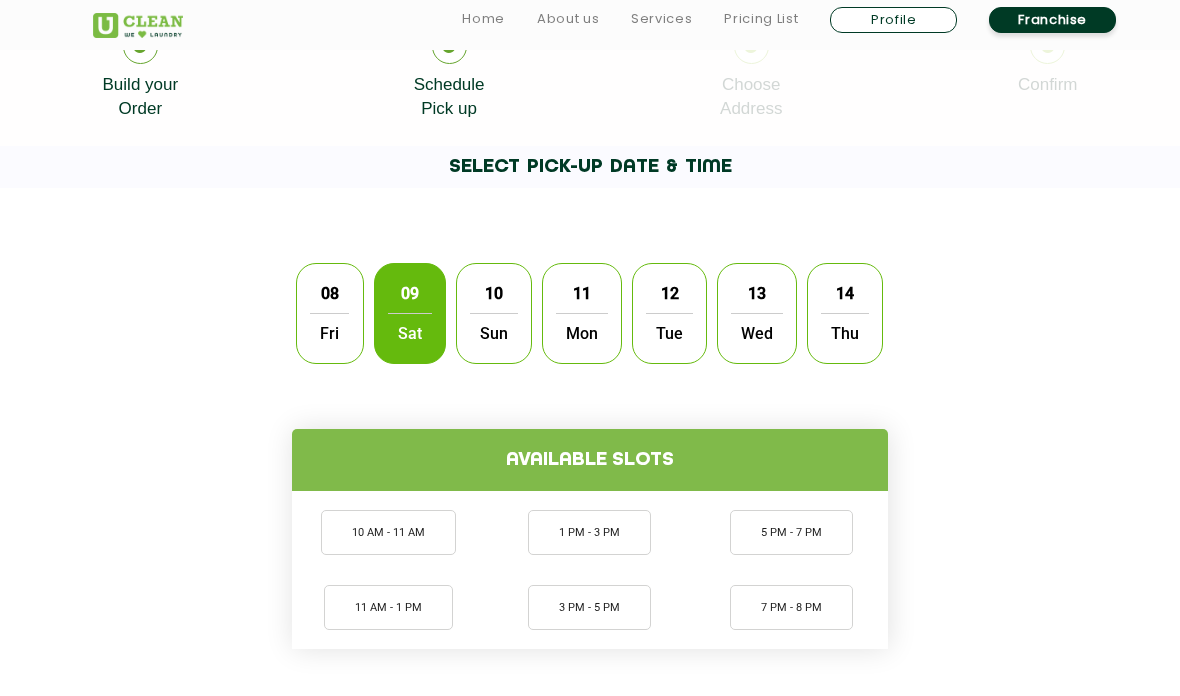 click on "Fri" 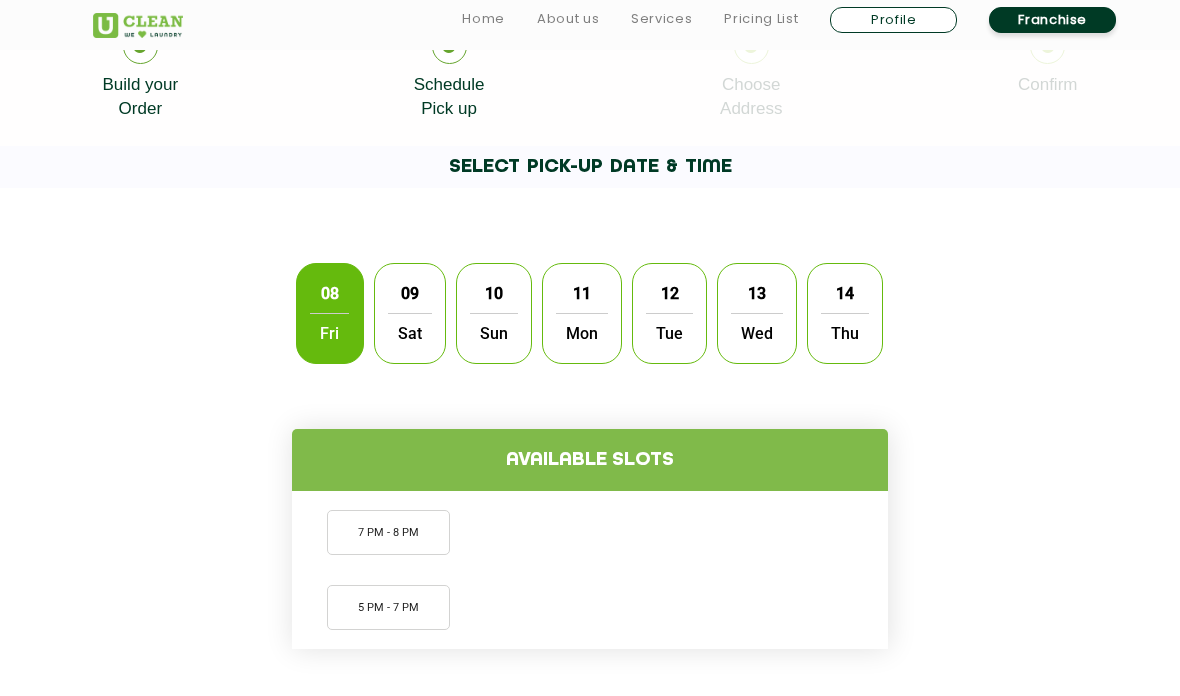 click on "5 PM - 7 PM" 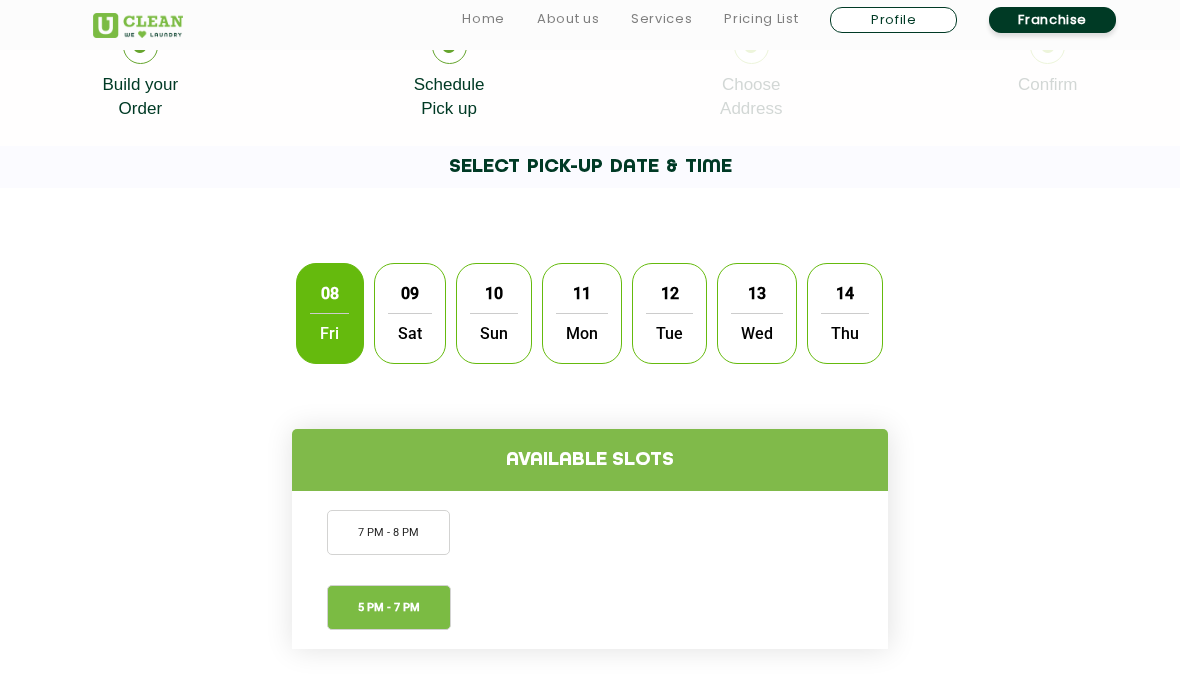 click on "7 PM - 8 PM" 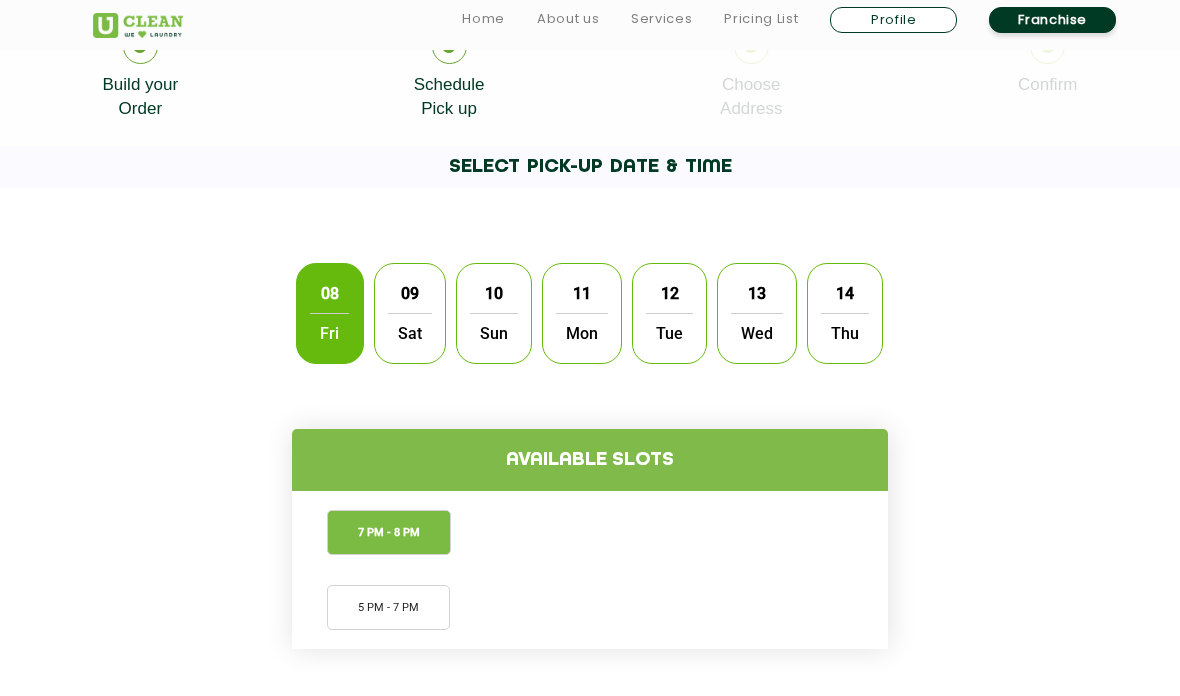 click on "Sat" 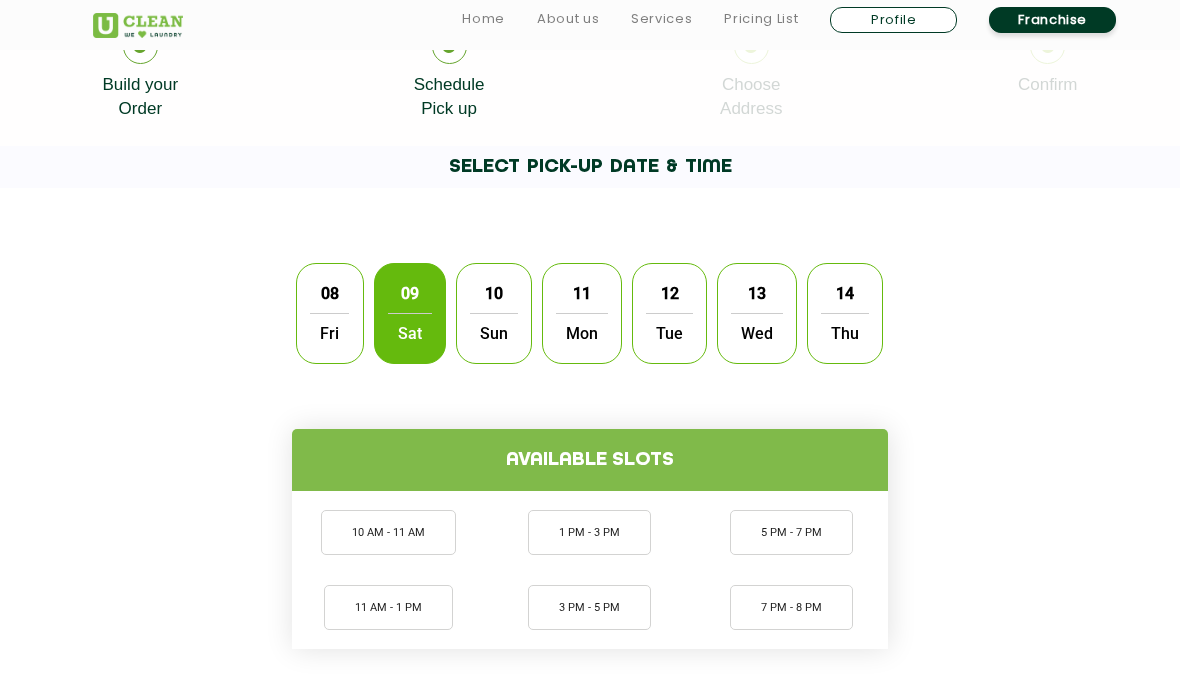 click on "10 AM - 11 AM" 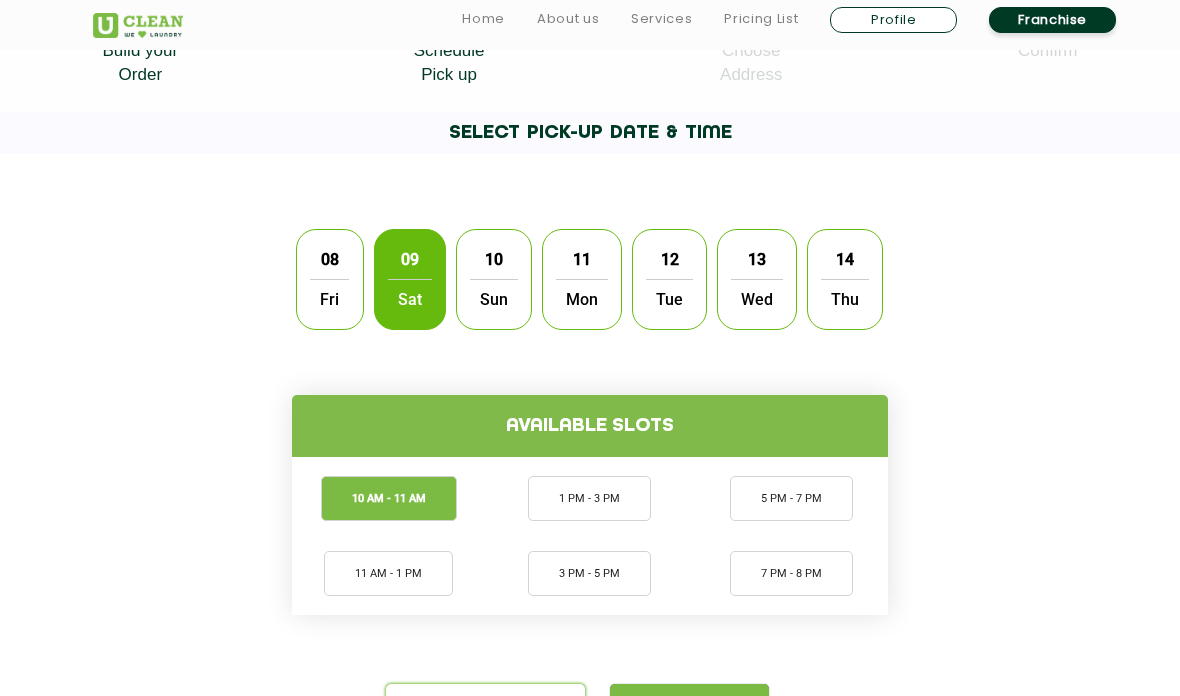 scroll, scrollTop: 403, scrollLeft: 0, axis: vertical 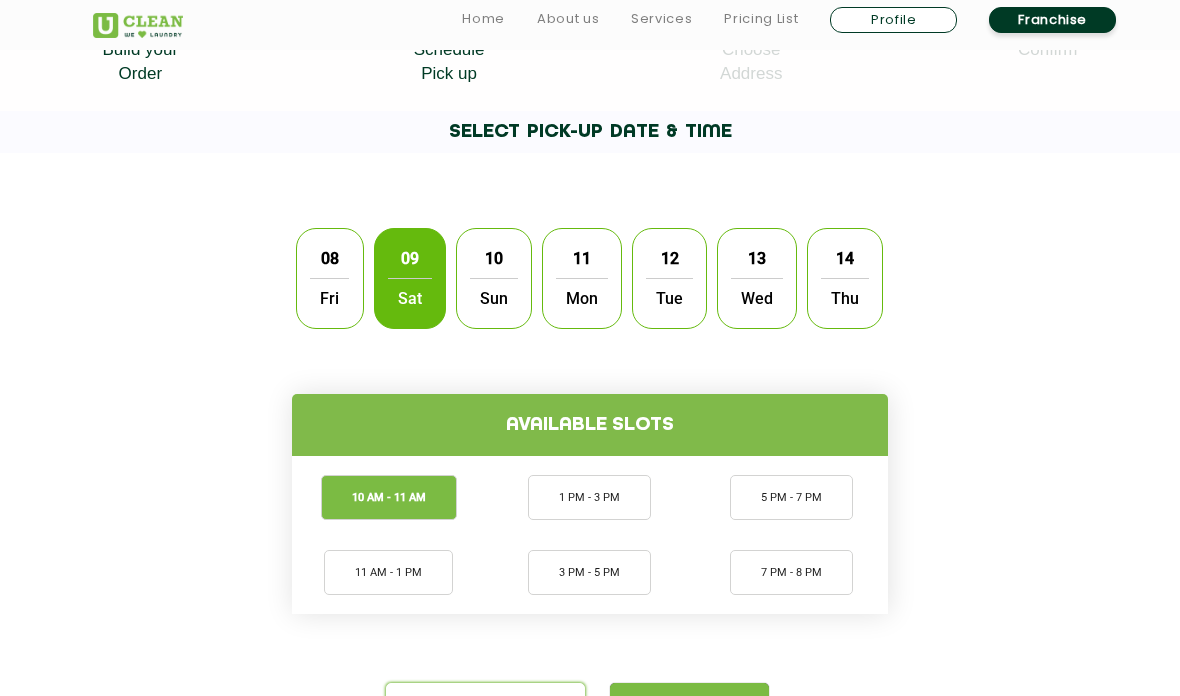 click on "Next" 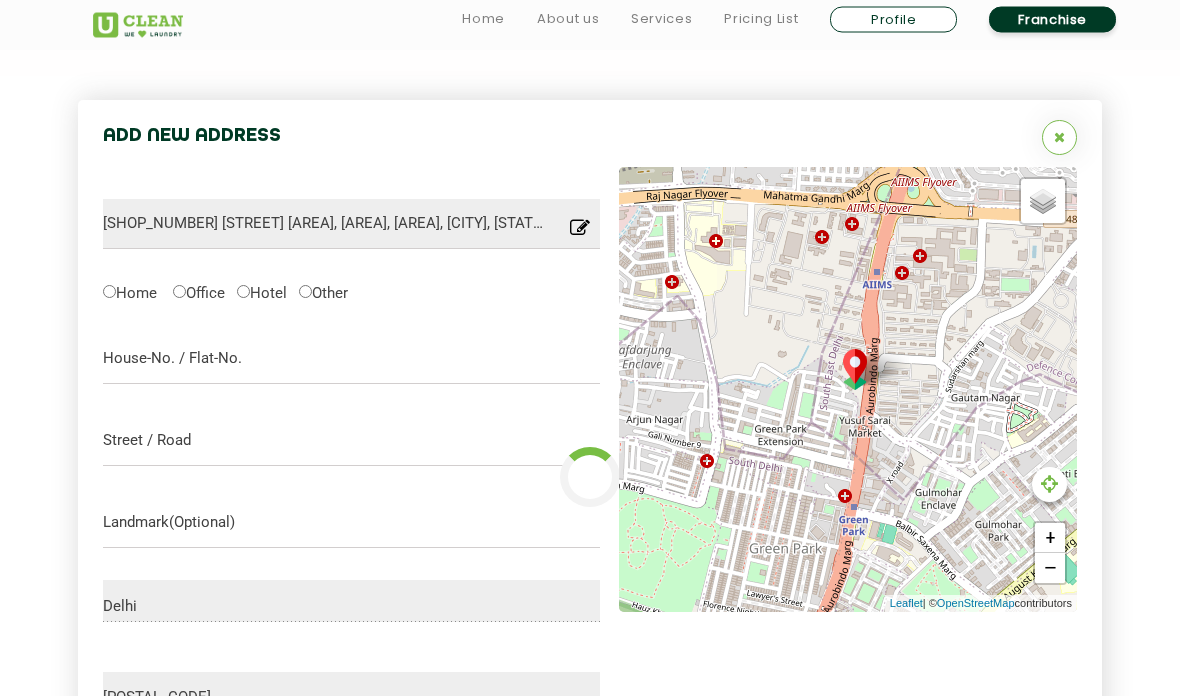 scroll, scrollTop: 538, scrollLeft: 0, axis: vertical 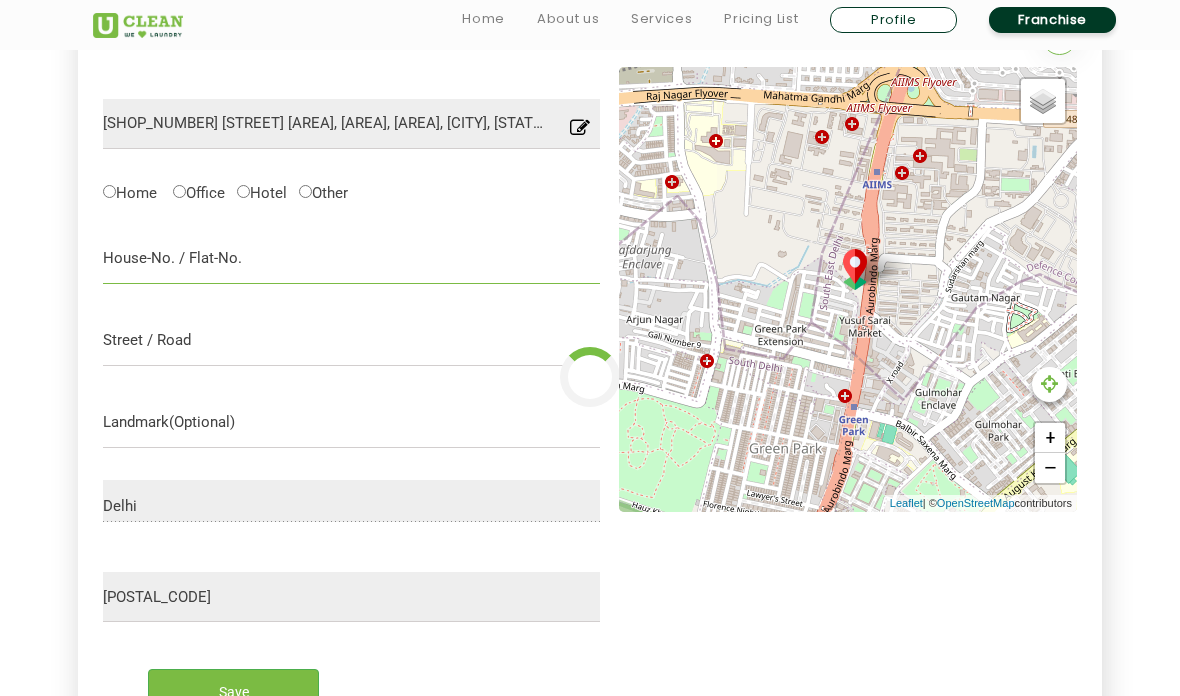 click at bounding box center (351, 259) 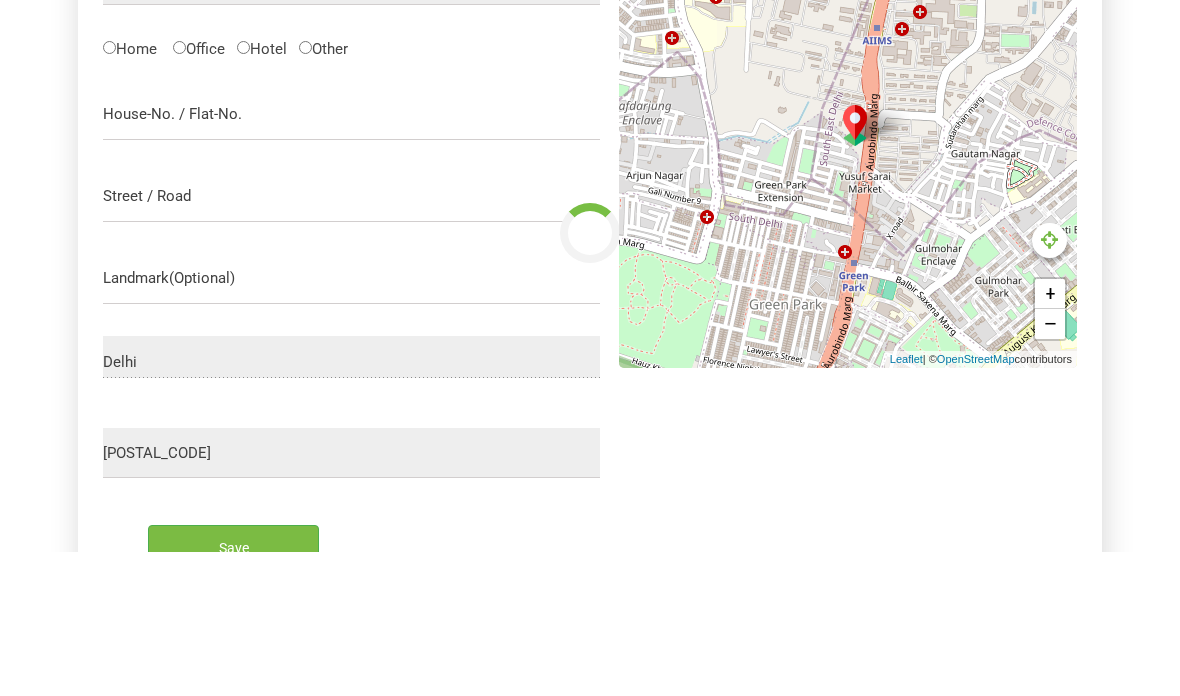 scroll, scrollTop: 682, scrollLeft: 0, axis: vertical 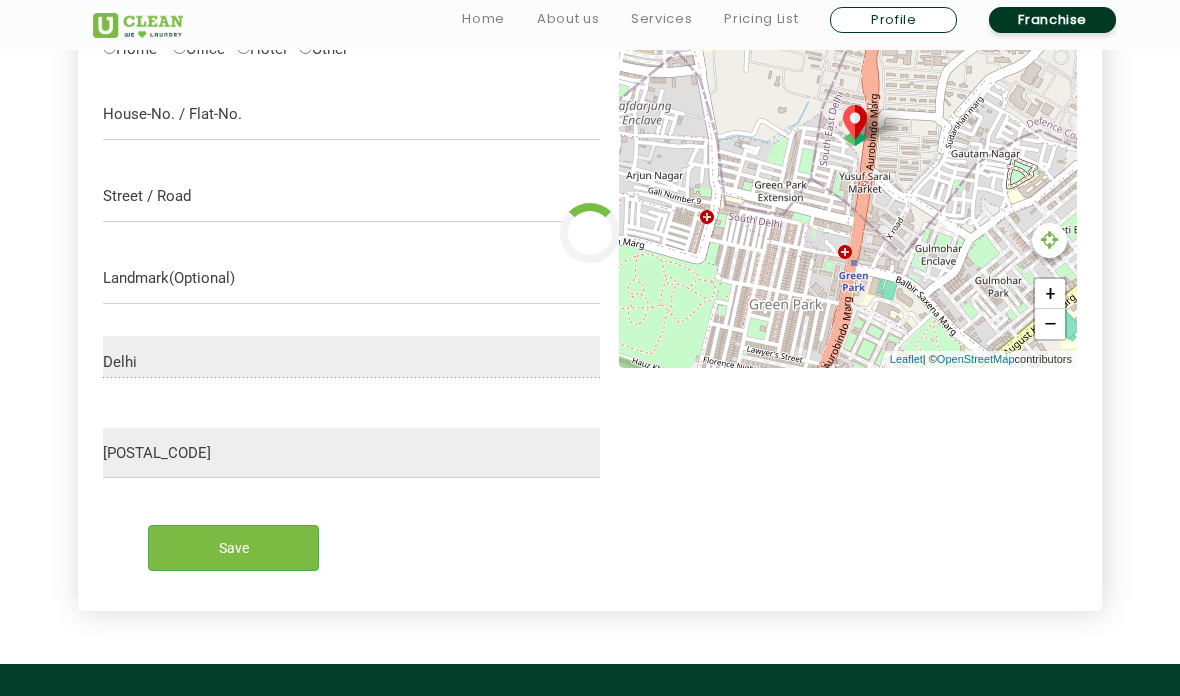 click on "Wait.." at bounding box center [233, 547] 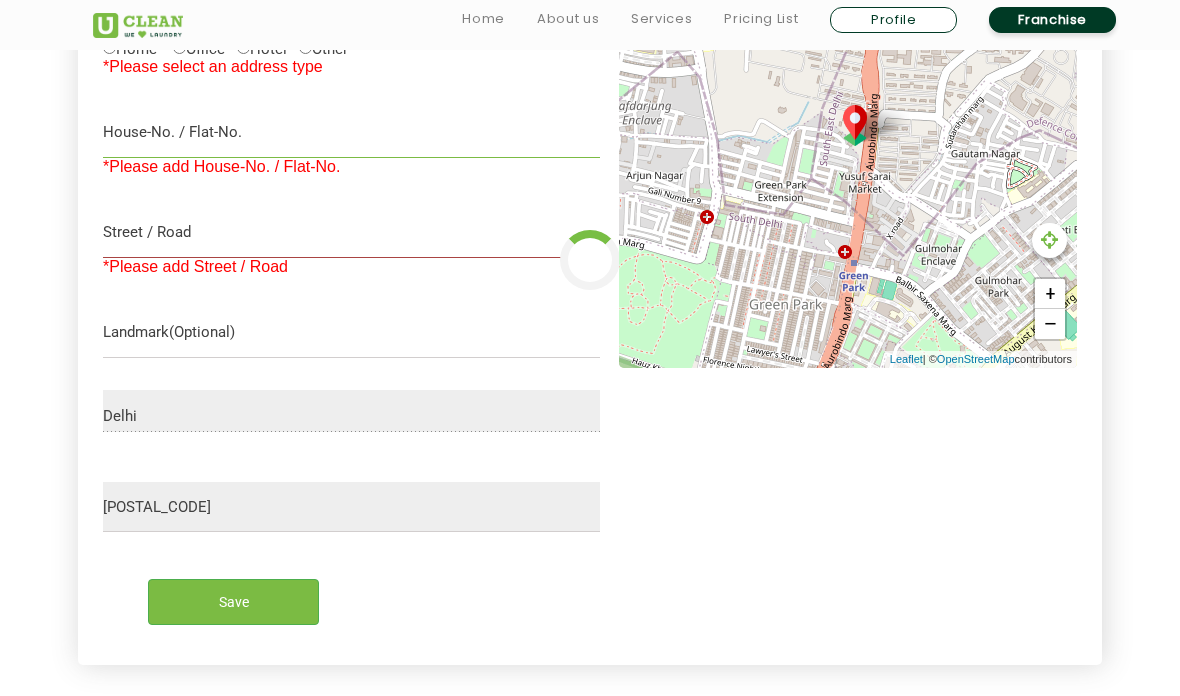 click at bounding box center (351, 133) 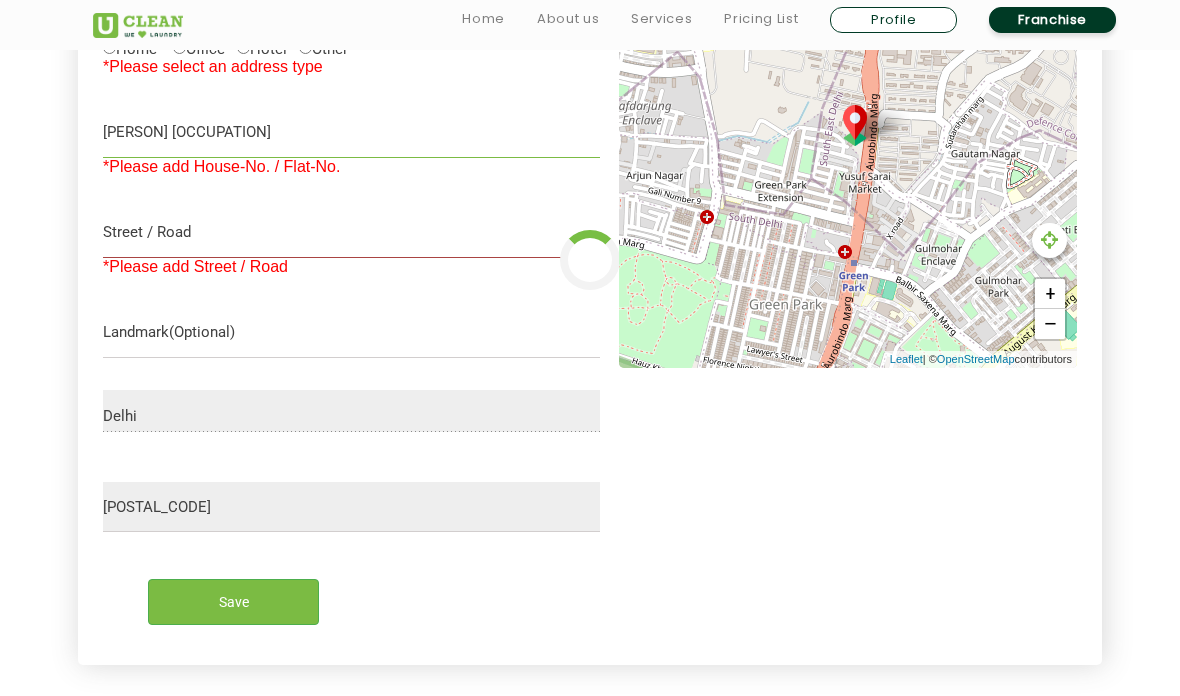 type on "[PERSON] [OCCUPATION]" 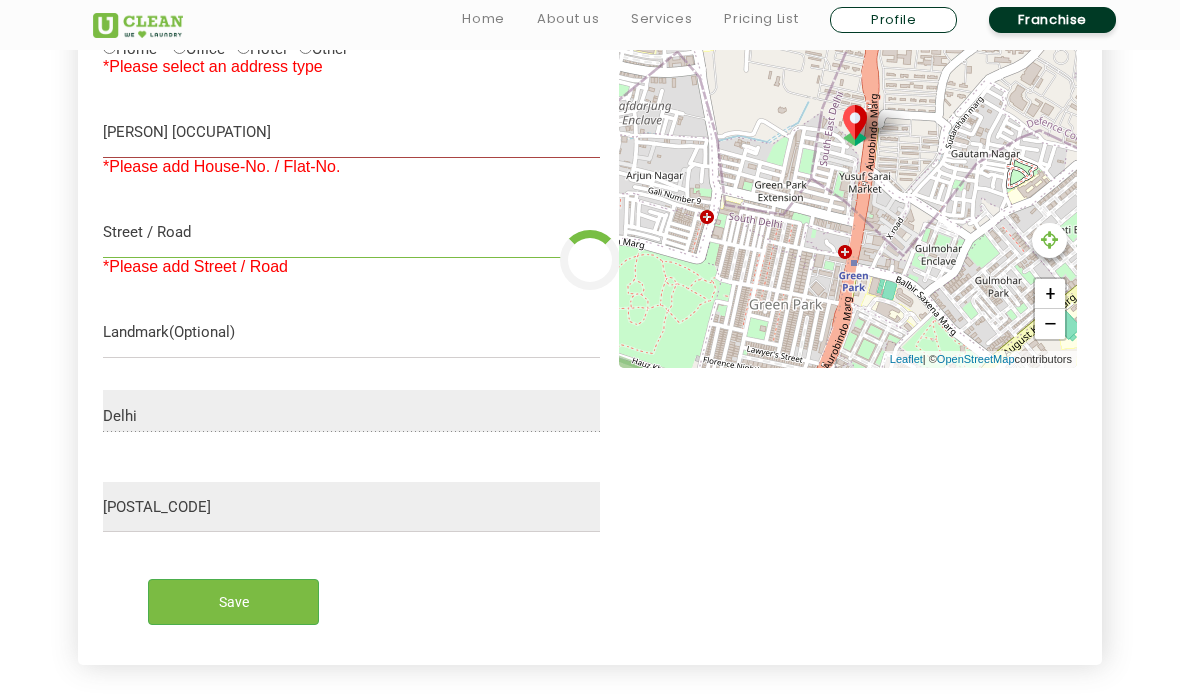 click at bounding box center [351, 233] 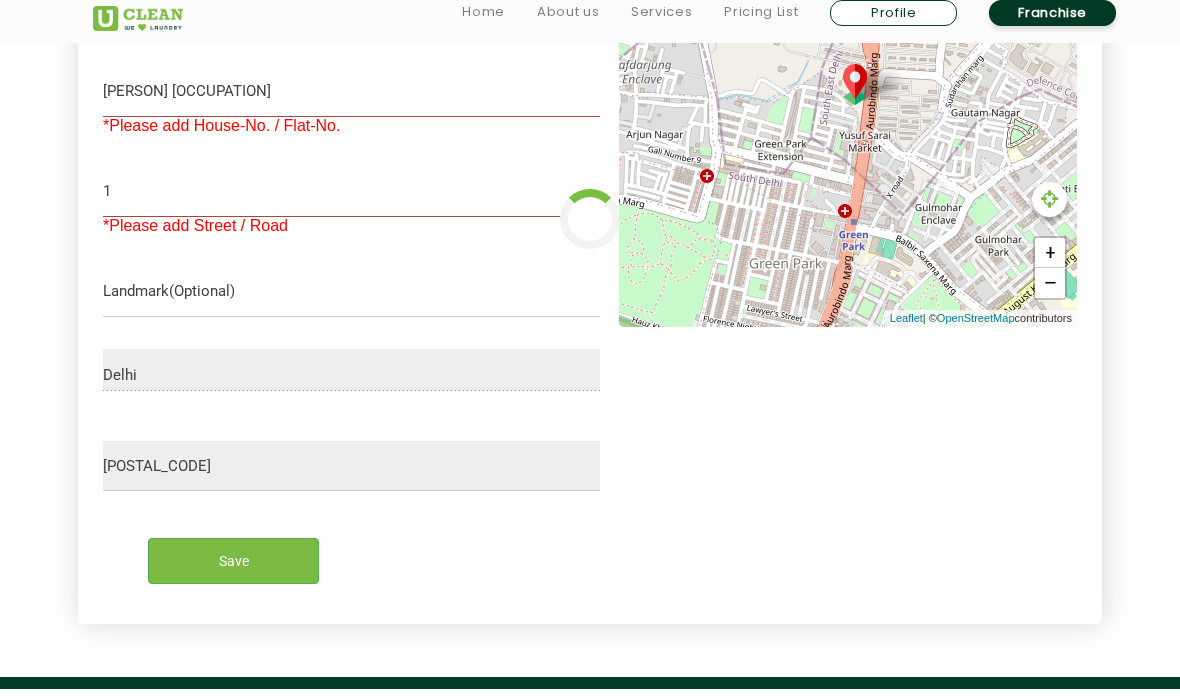scroll, scrollTop: 723, scrollLeft: 0, axis: vertical 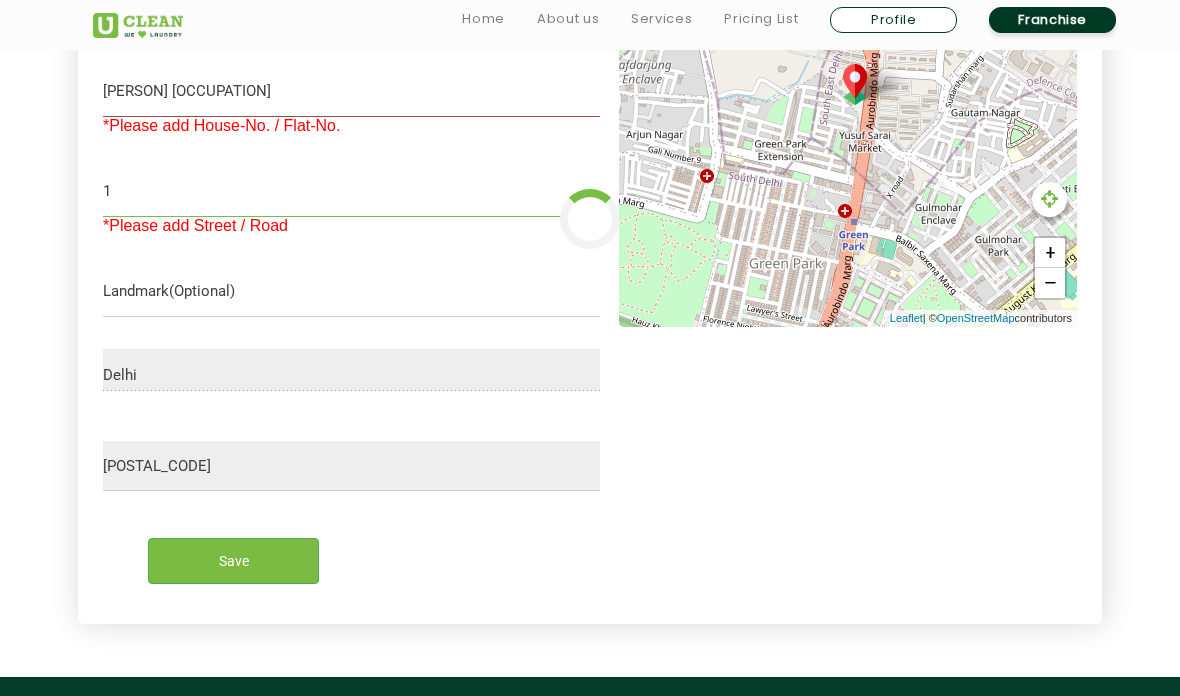 type on "1" 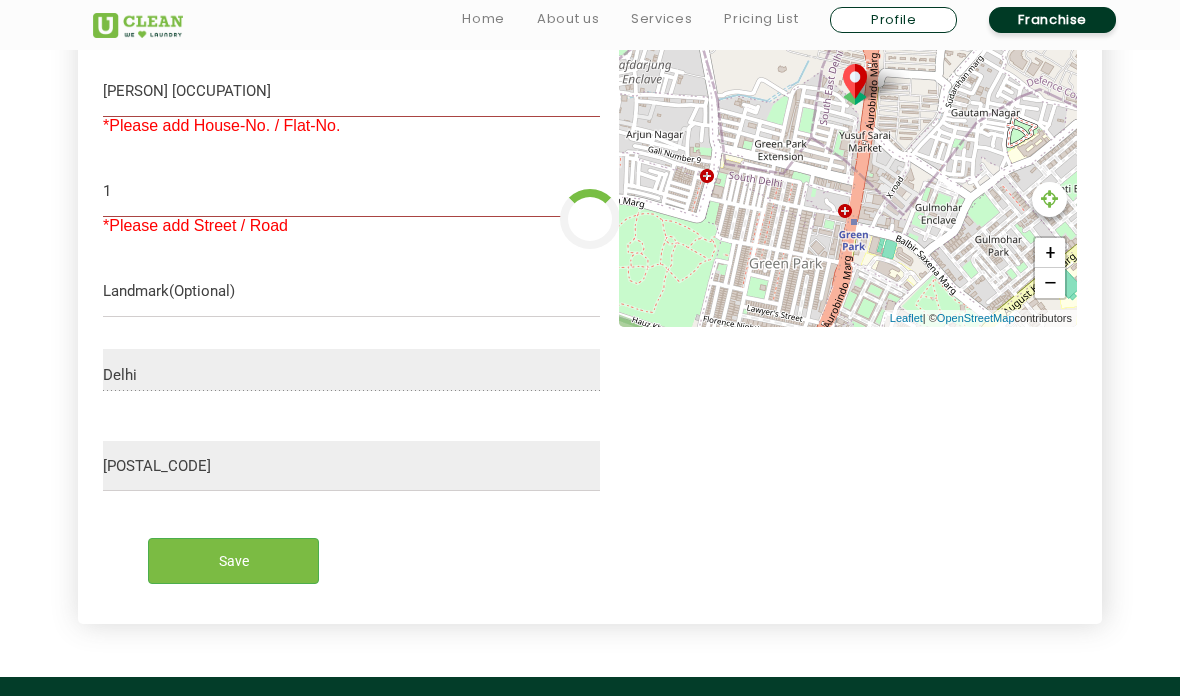 click on "Wait.." at bounding box center (233, 560) 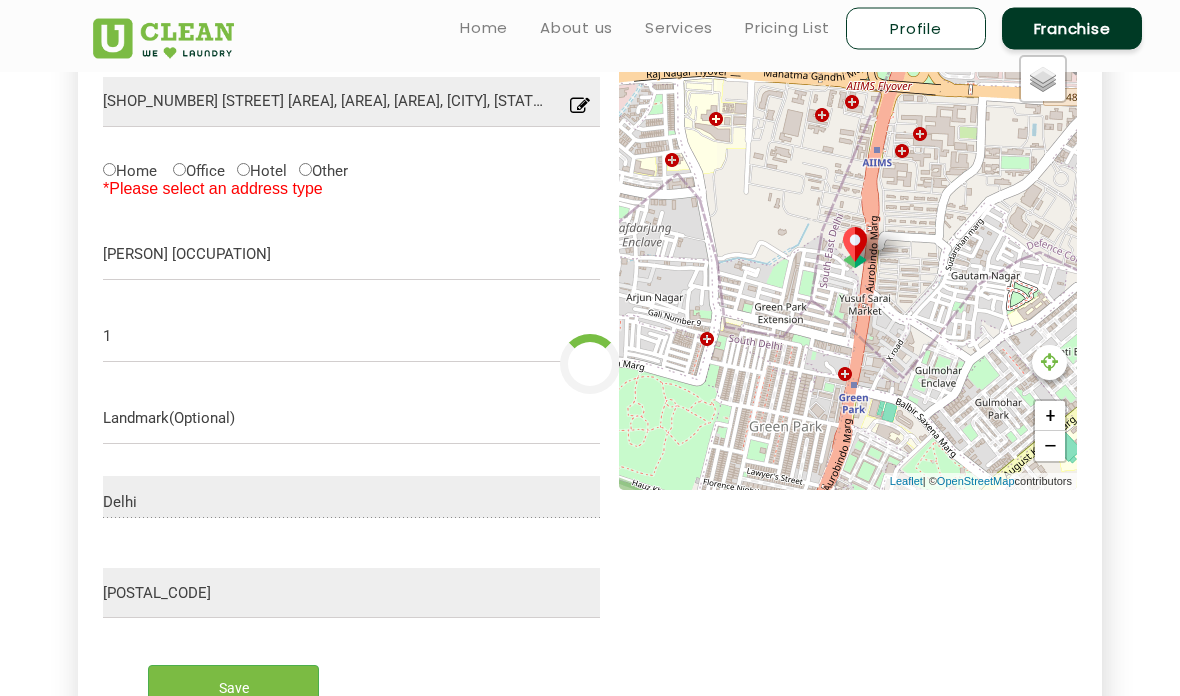 scroll, scrollTop: 558, scrollLeft: 0, axis: vertical 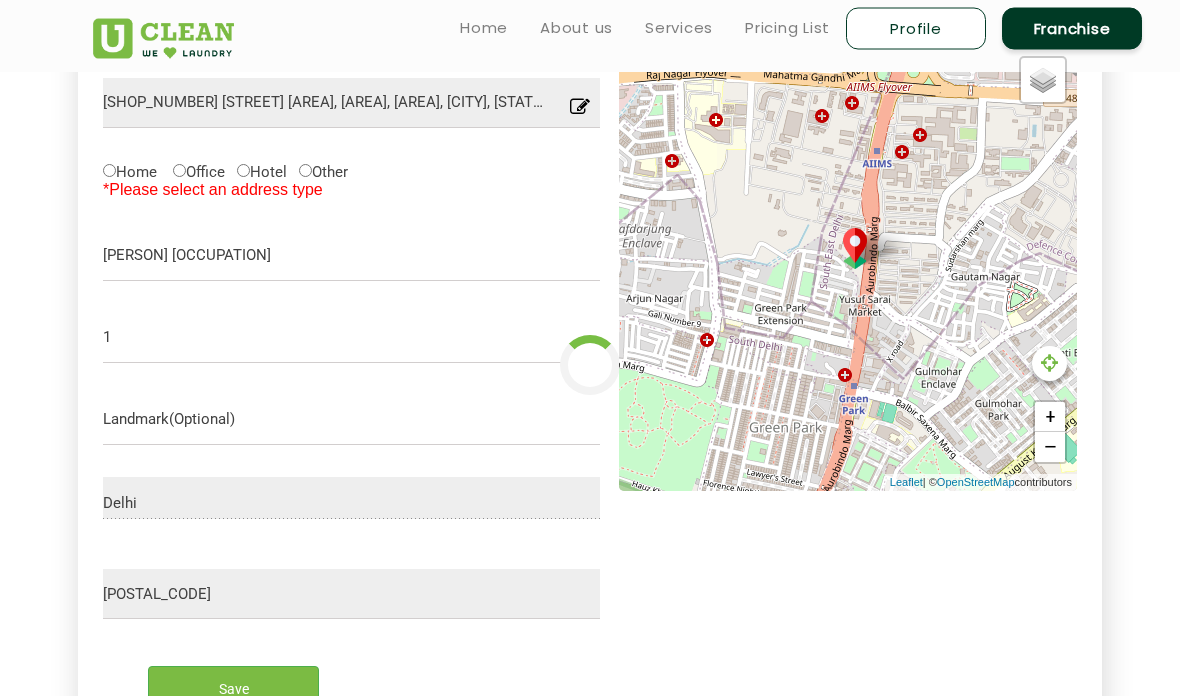click on "Home" at bounding box center [109, 171] 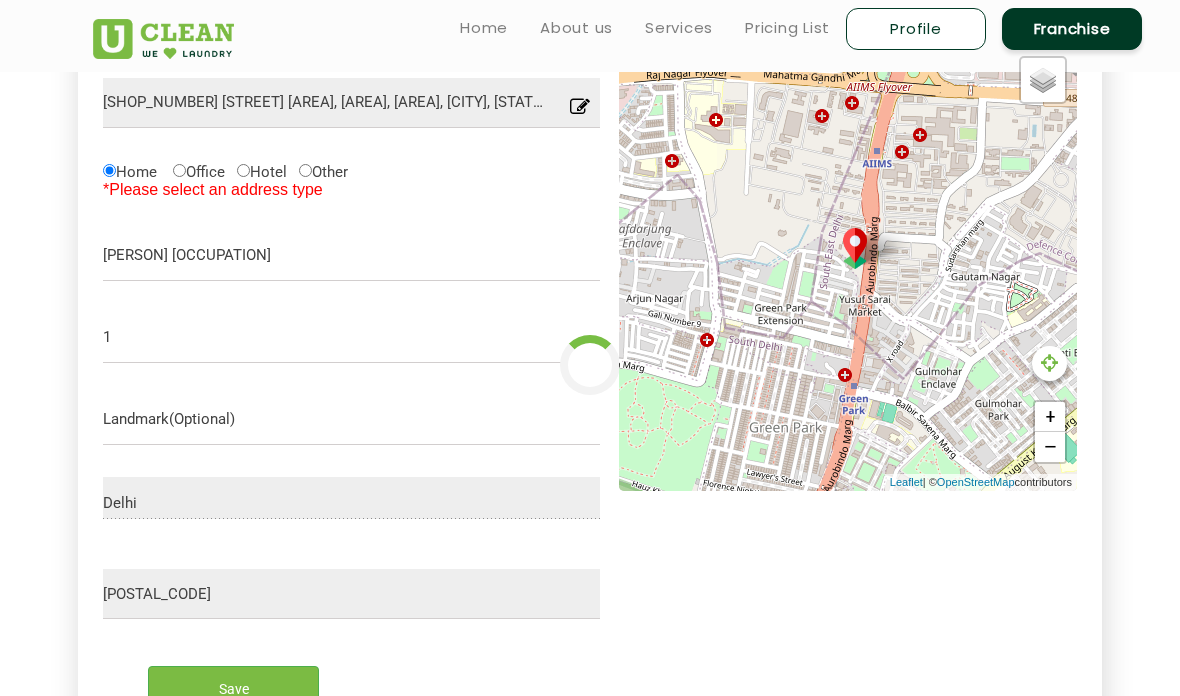 scroll, scrollTop: 555, scrollLeft: 0, axis: vertical 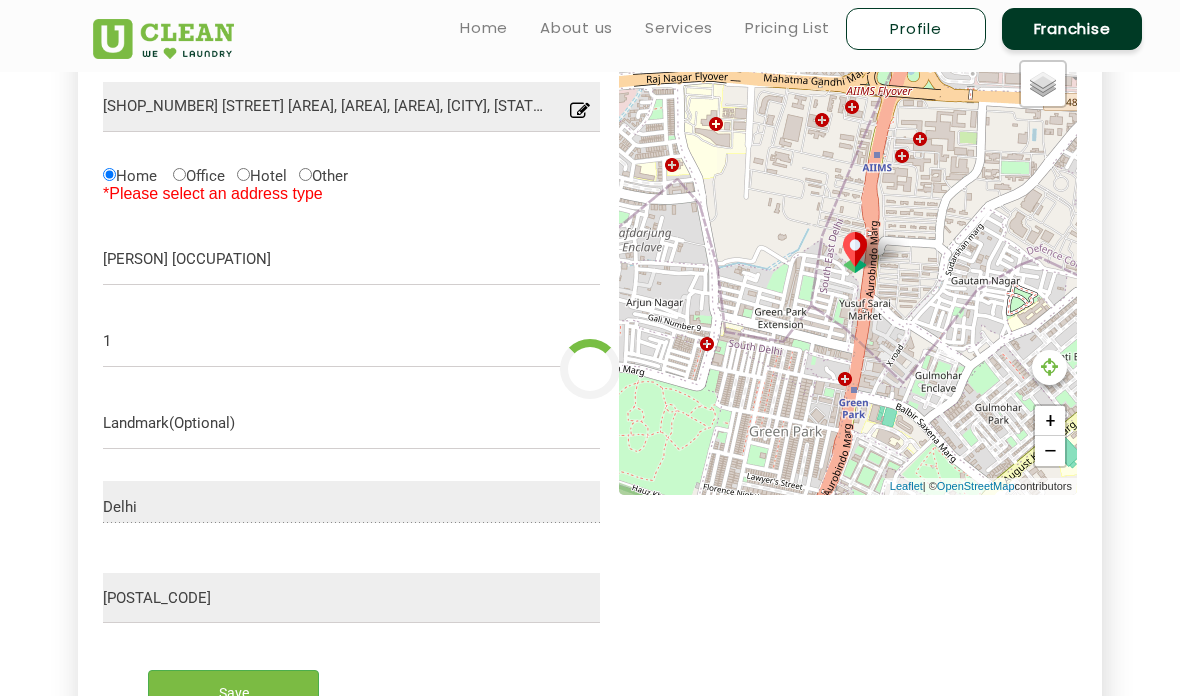 click on "Wait.." at bounding box center [233, 692] 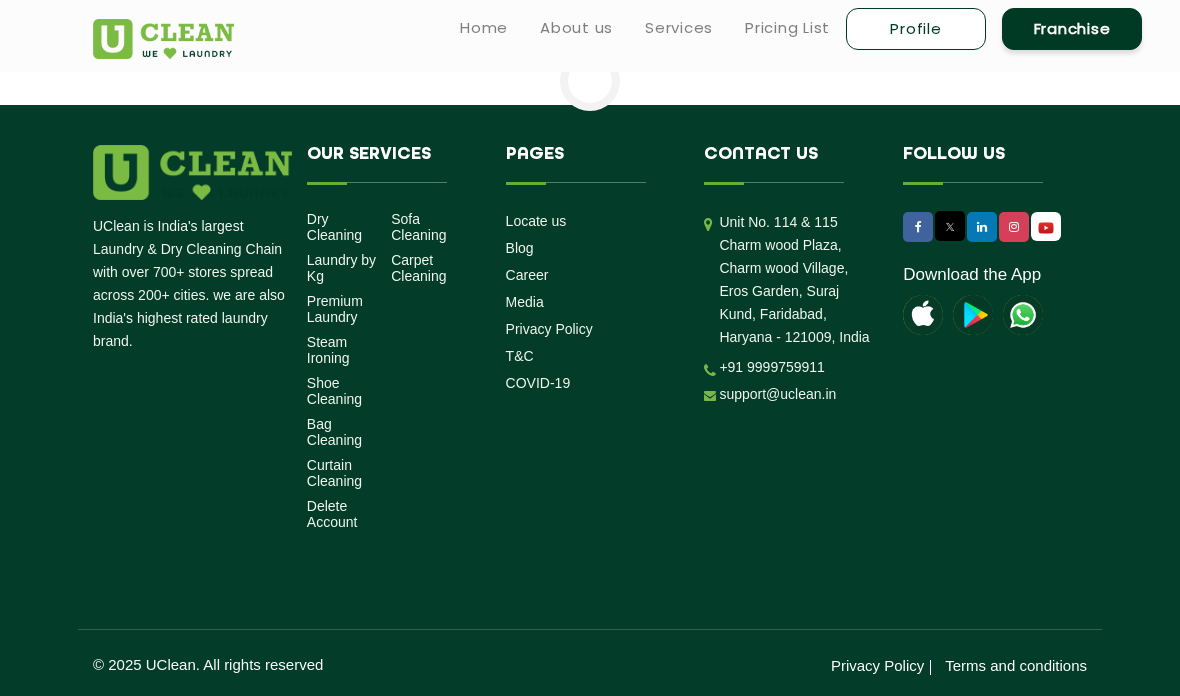 scroll, scrollTop: 385, scrollLeft: 0, axis: vertical 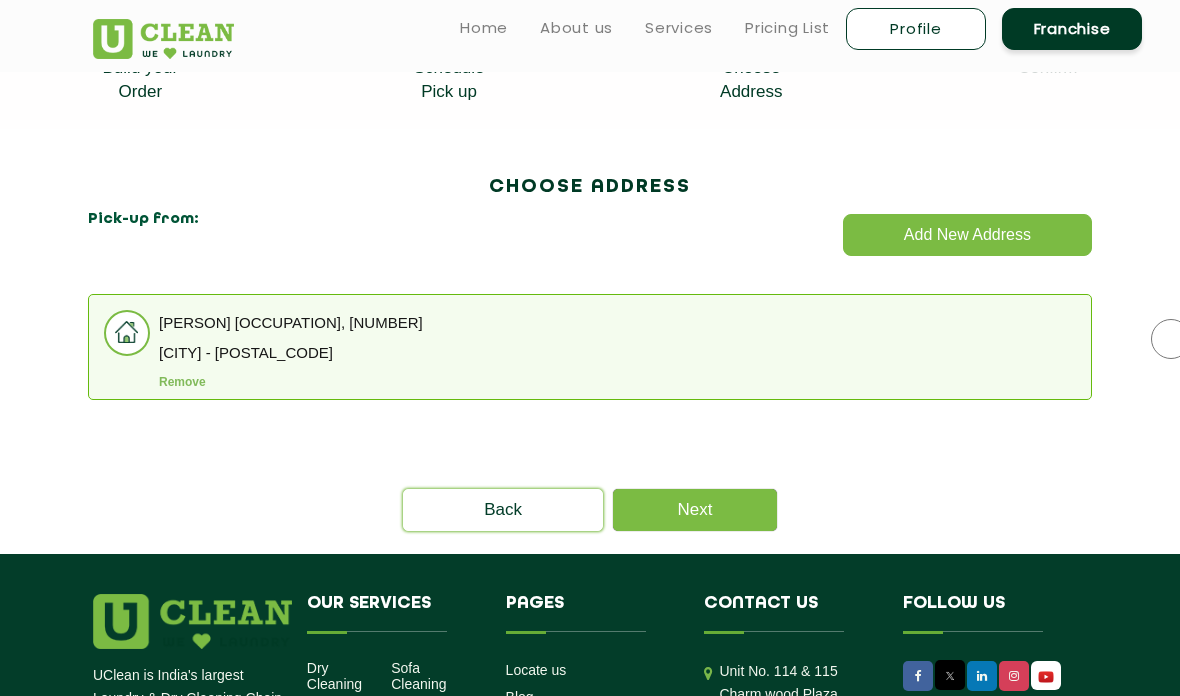 click 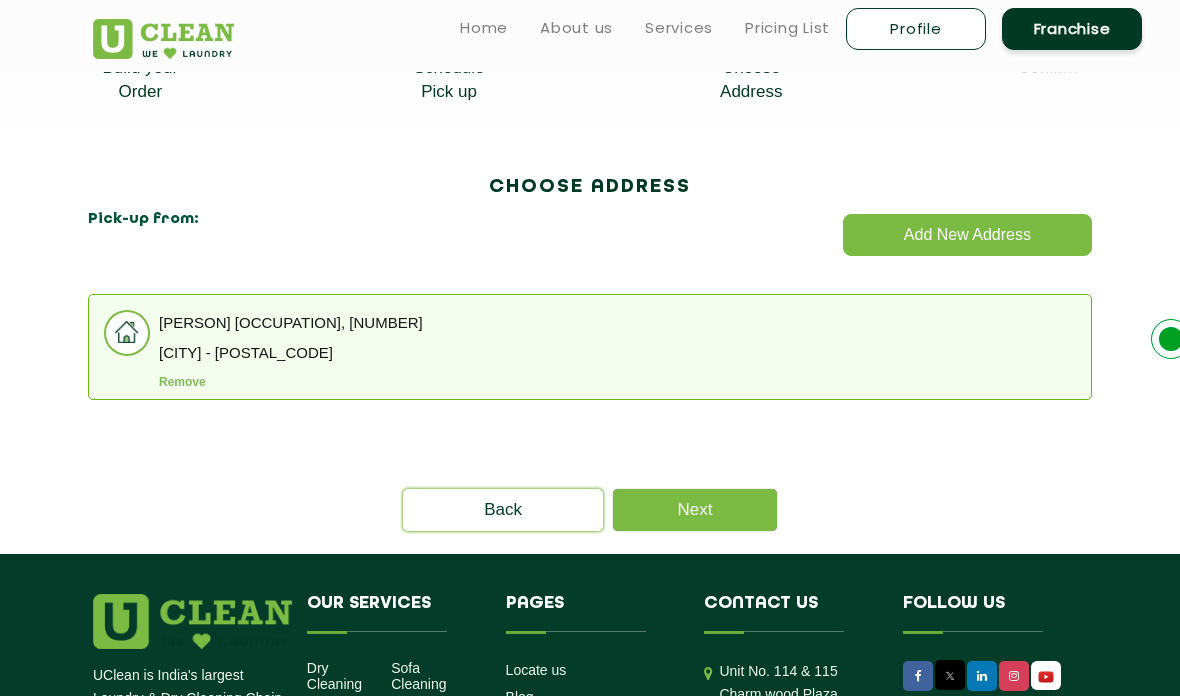 click on "Next" 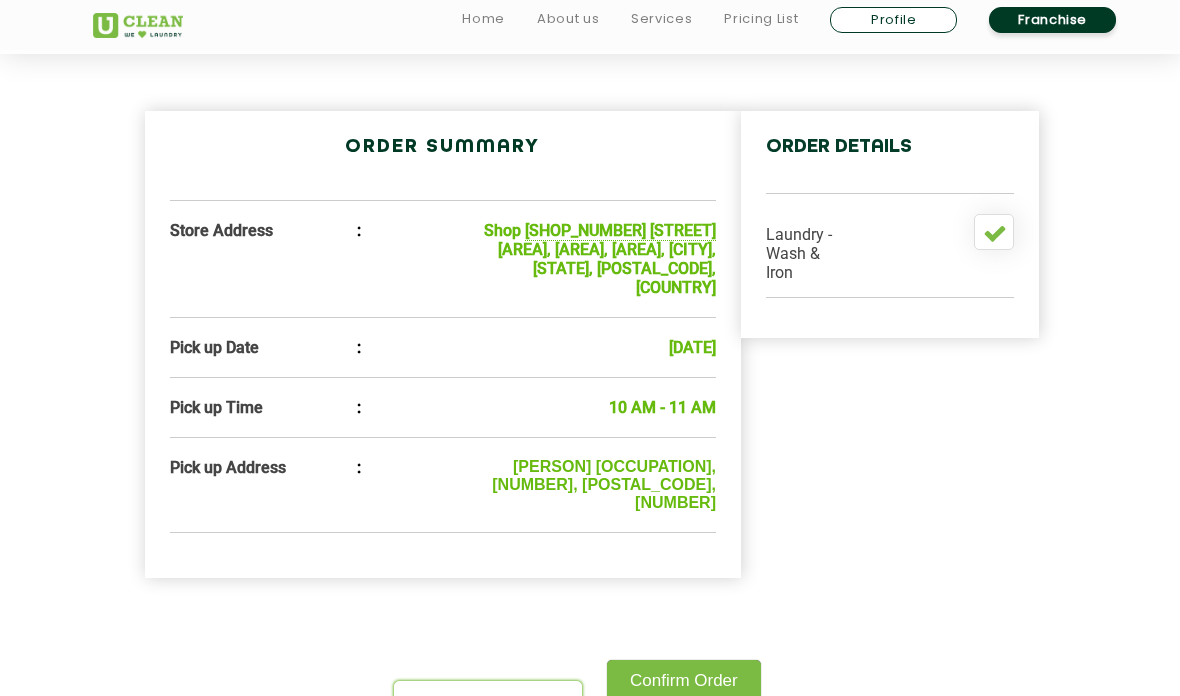 scroll, scrollTop: 493, scrollLeft: 0, axis: vertical 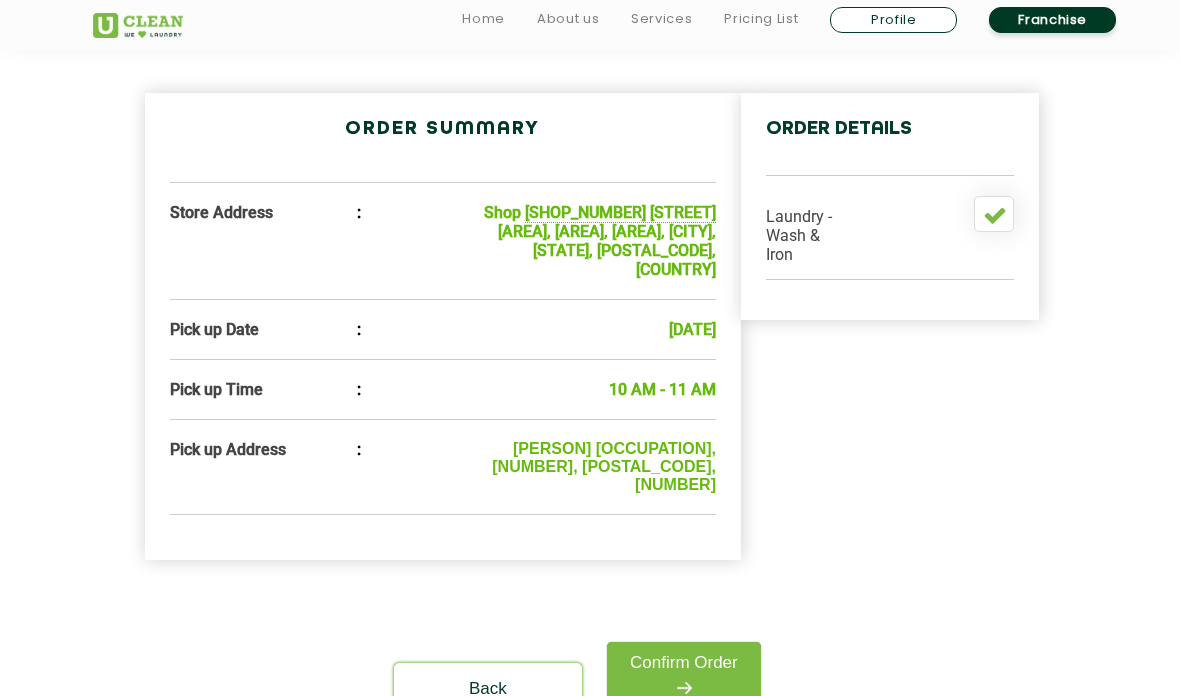 click on "Confirm Order" 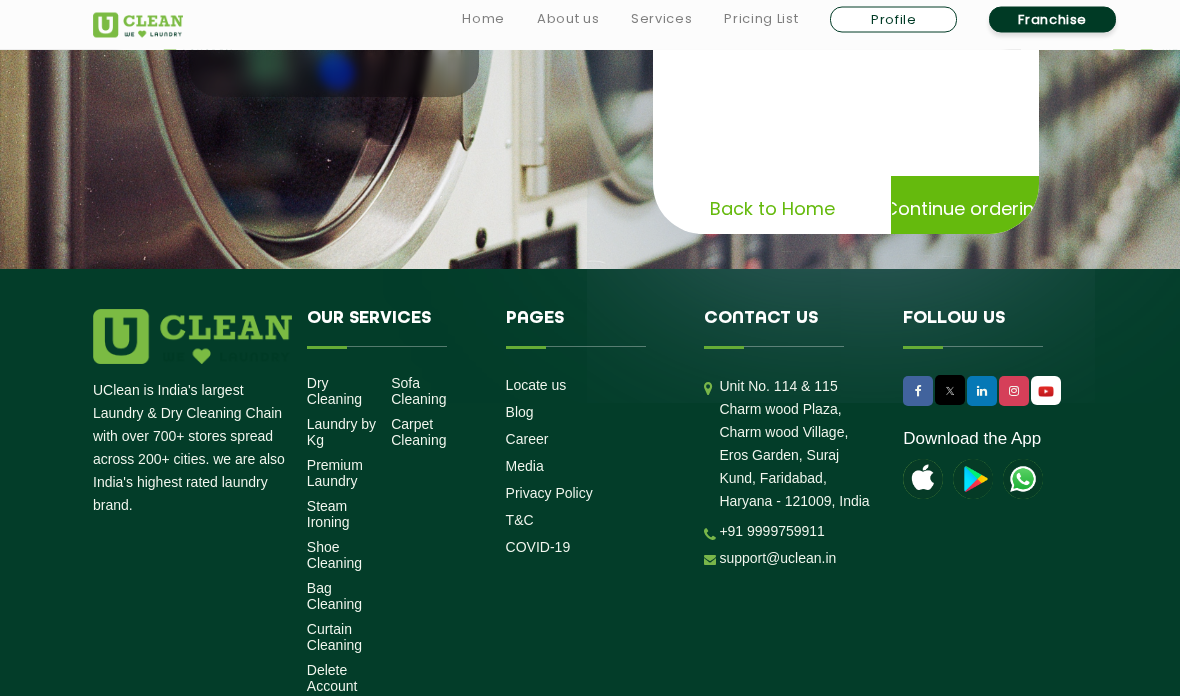 scroll, scrollTop: 373, scrollLeft: 0, axis: vertical 